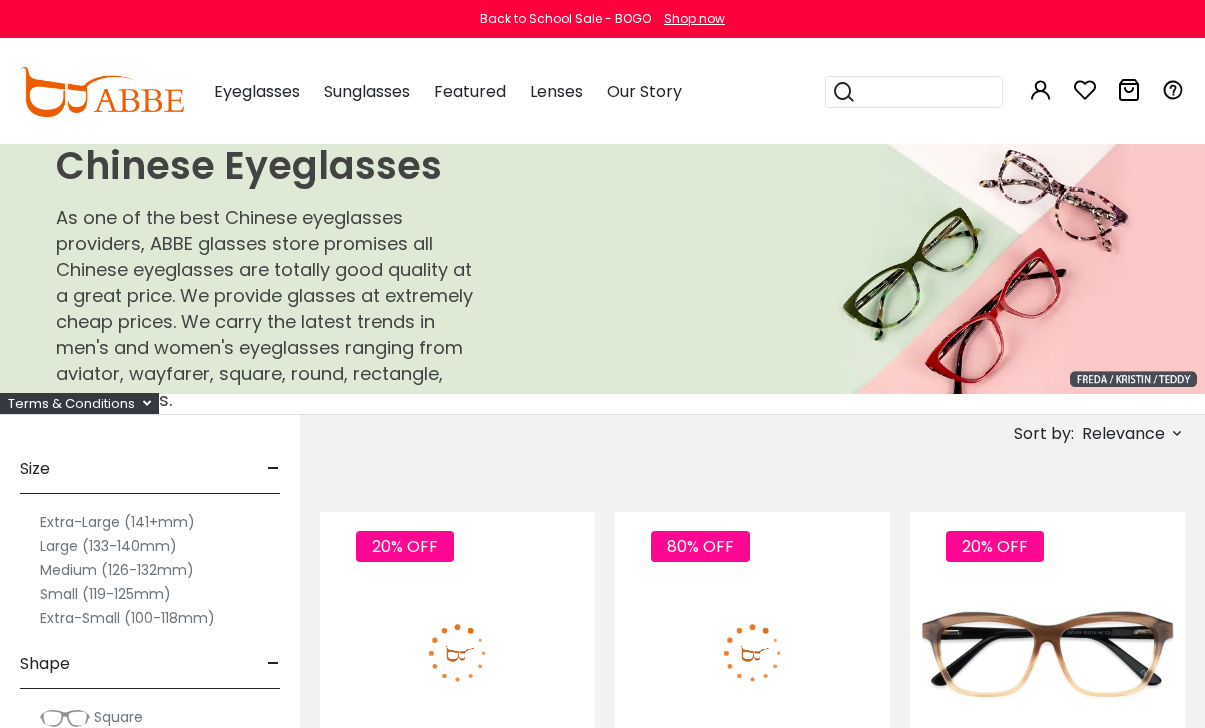scroll, scrollTop: 2, scrollLeft: 25, axis: both 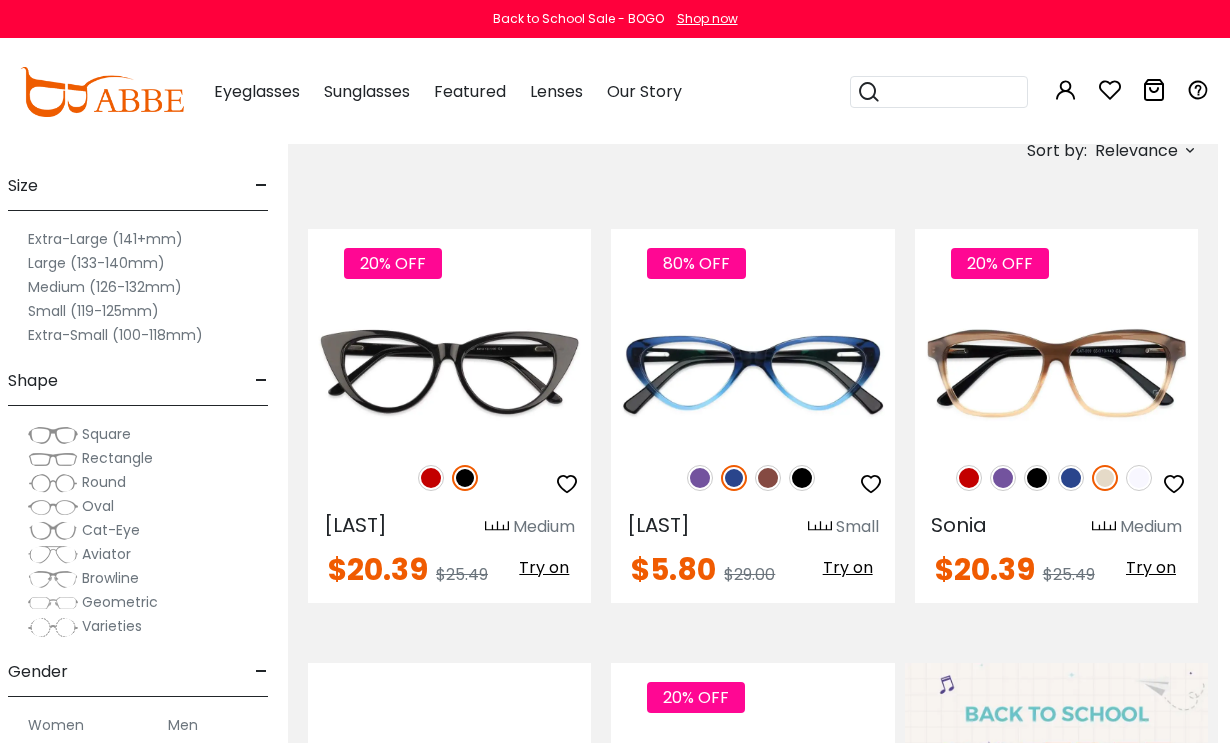 click on "Rectangle" at bounding box center [117, 458] 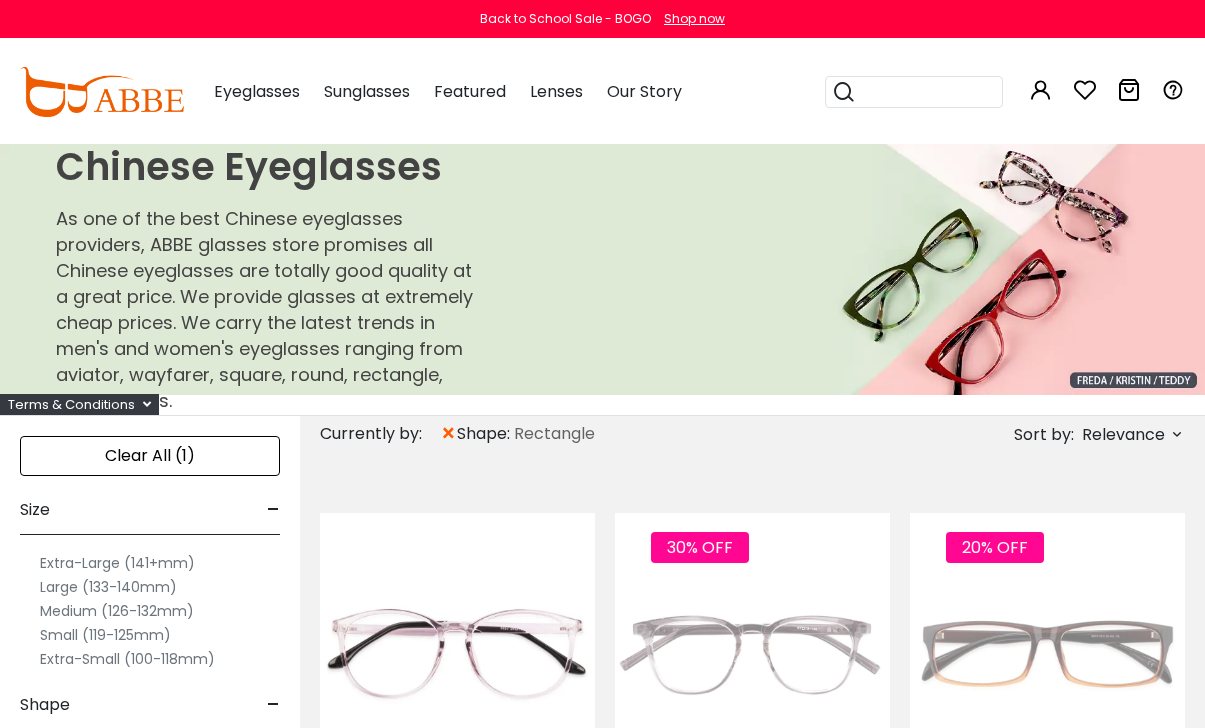scroll, scrollTop: 2, scrollLeft: 0, axis: vertical 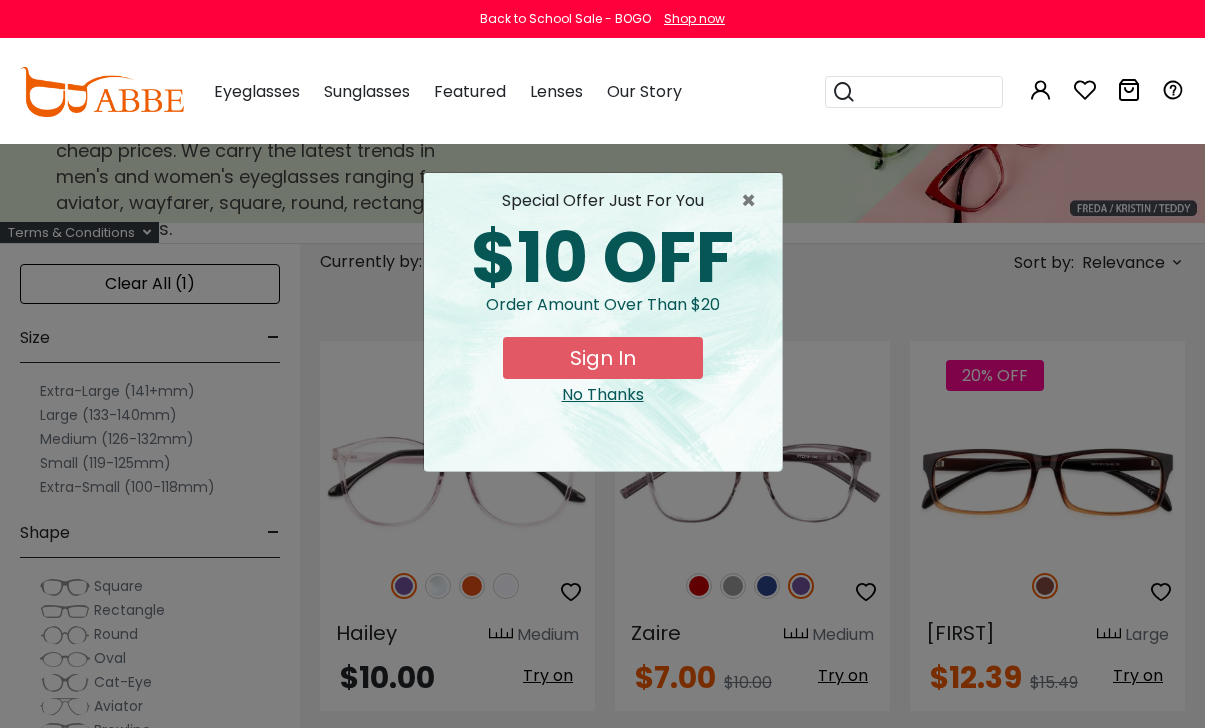 click on "×" at bounding box center (753, 201) 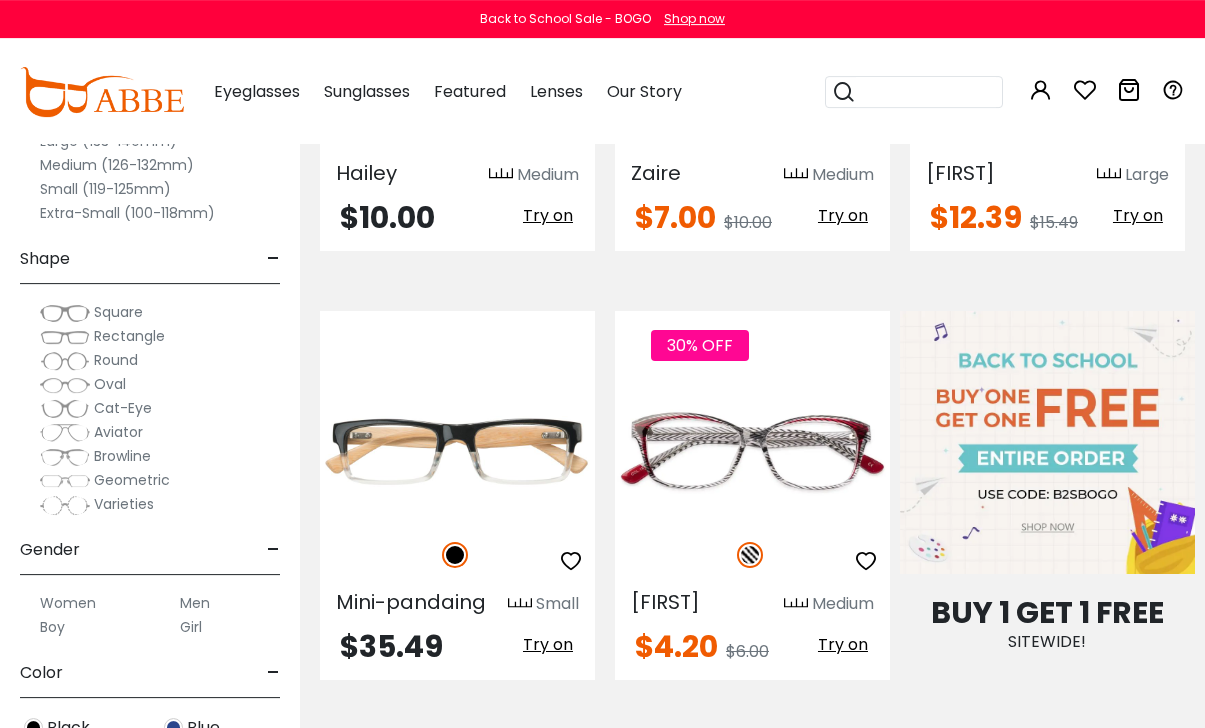 scroll, scrollTop: 613, scrollLeft: 0, axis: vertical 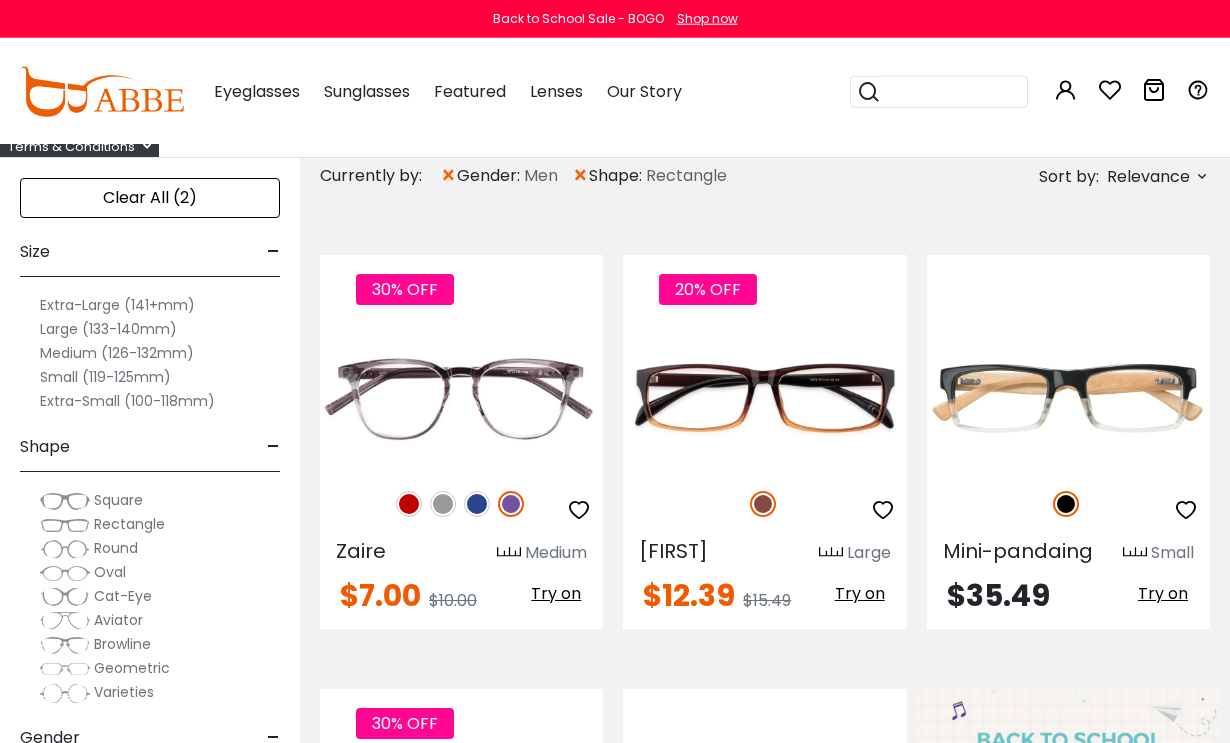click on "Large (133-140mm)" at bounding box center (108, 329) 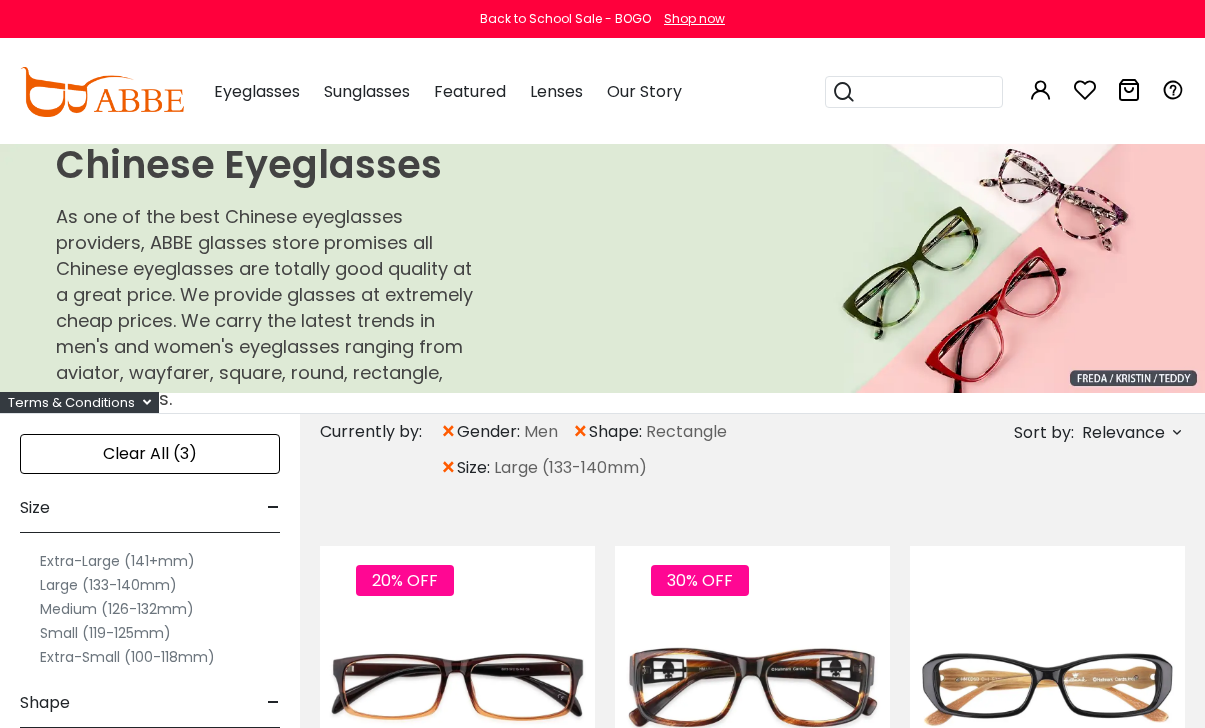scroll, scrollTop: 0, scrollLeft: 0, axis: both 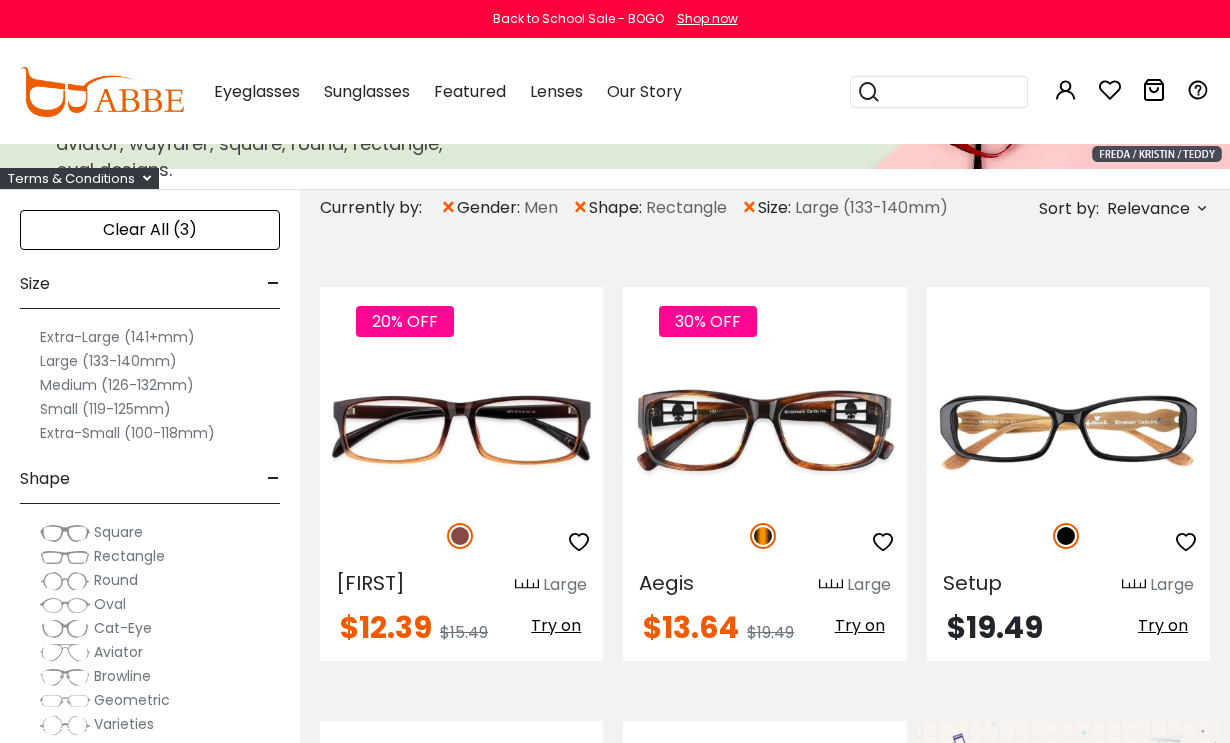 click on "Extra-Large (141+mm)" at bounding box center [117, 337] 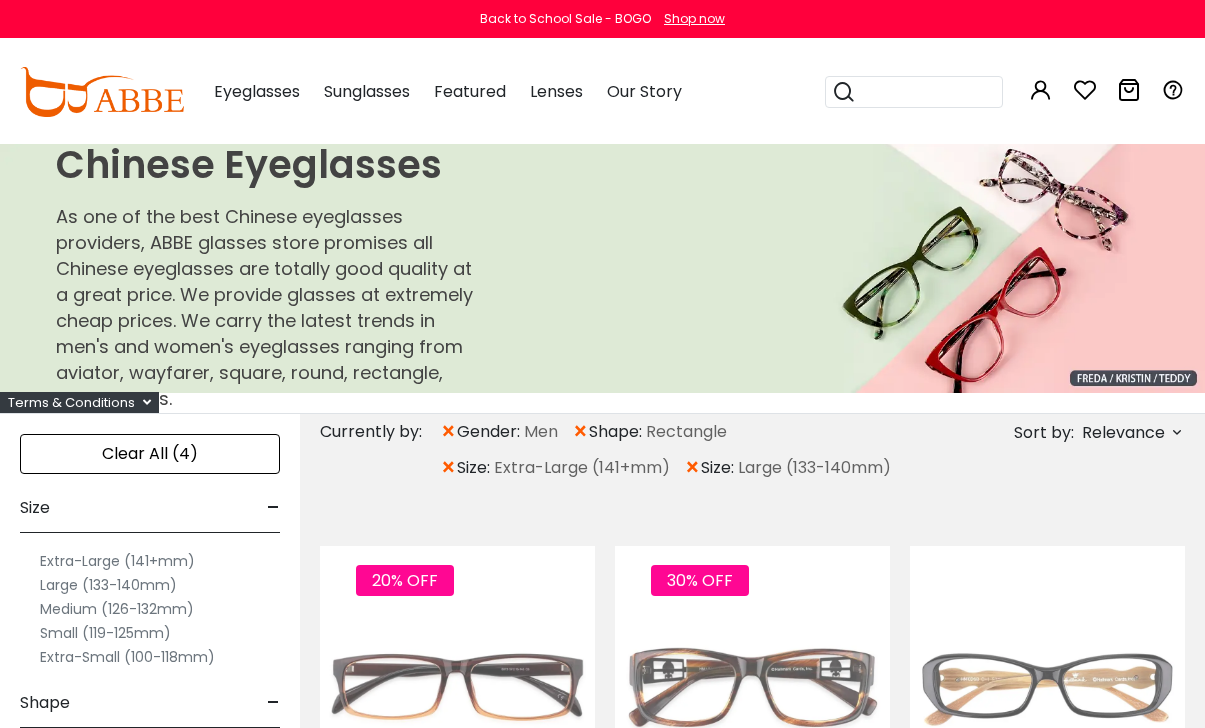 scroll, scrollTop: 0, scrollLeft: 0, axis: both 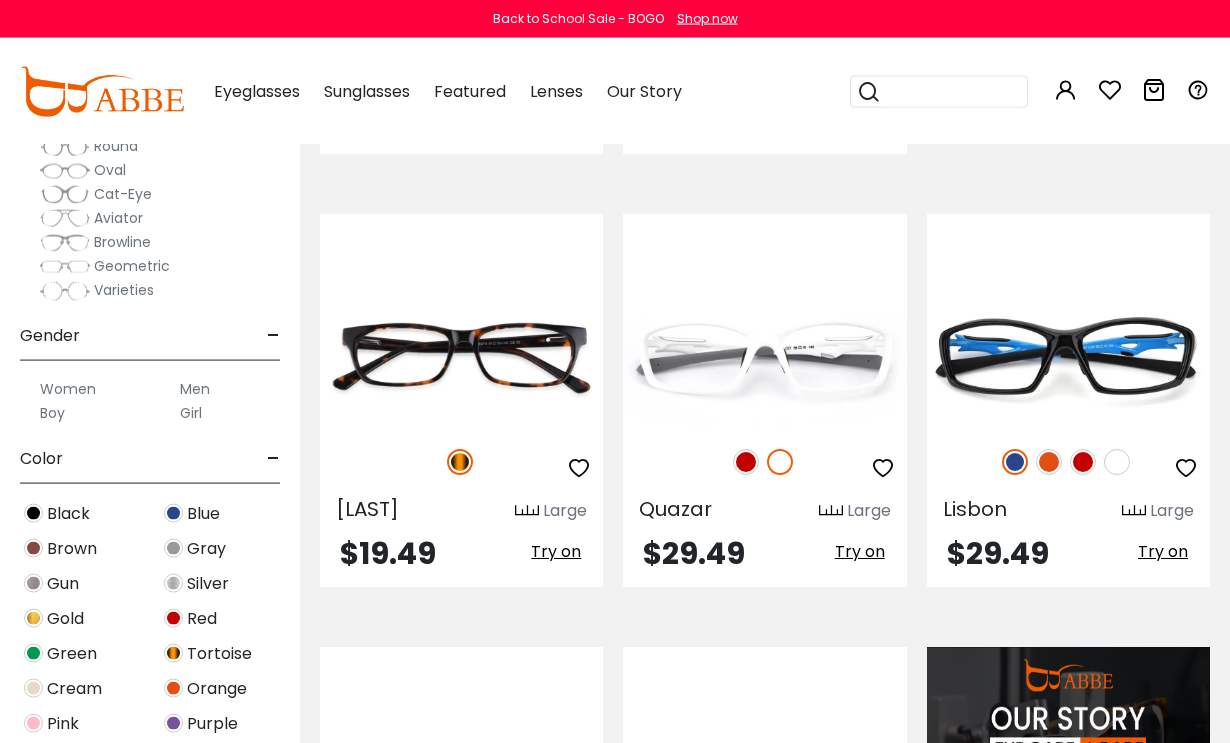 click on "Men" at bounding box center [195, 389] 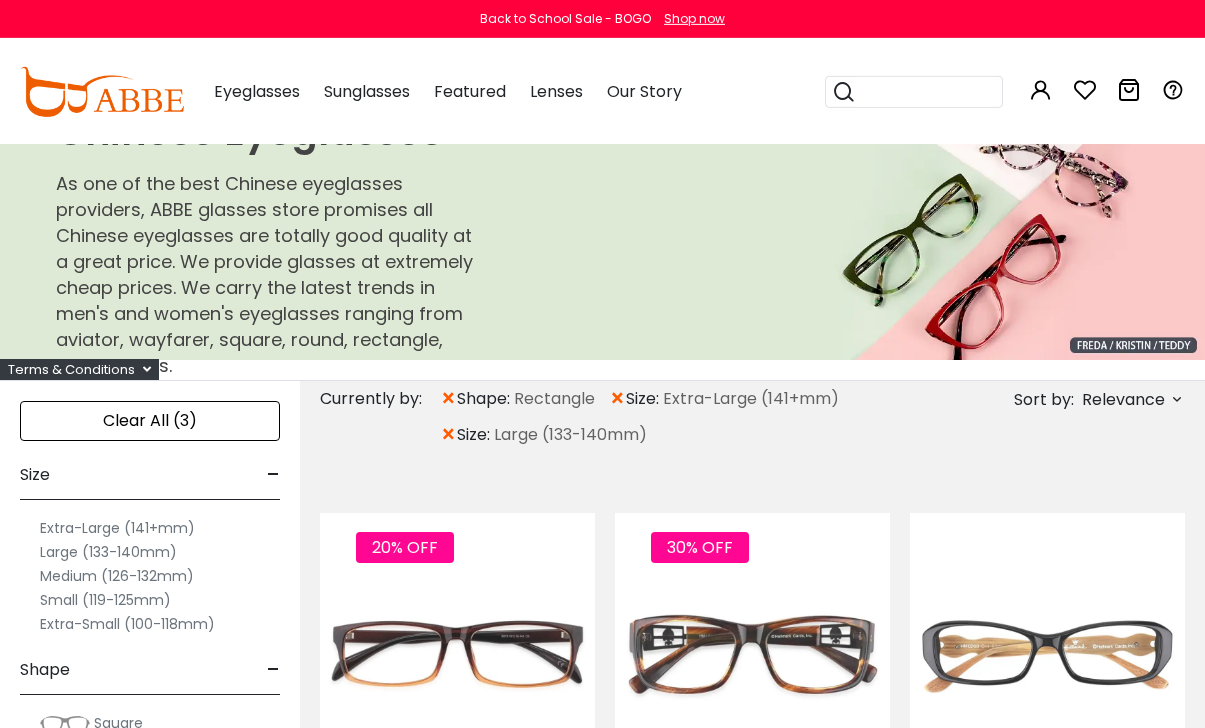 scroll, scrollTop: 0, scrollLeft: 0, axis: both 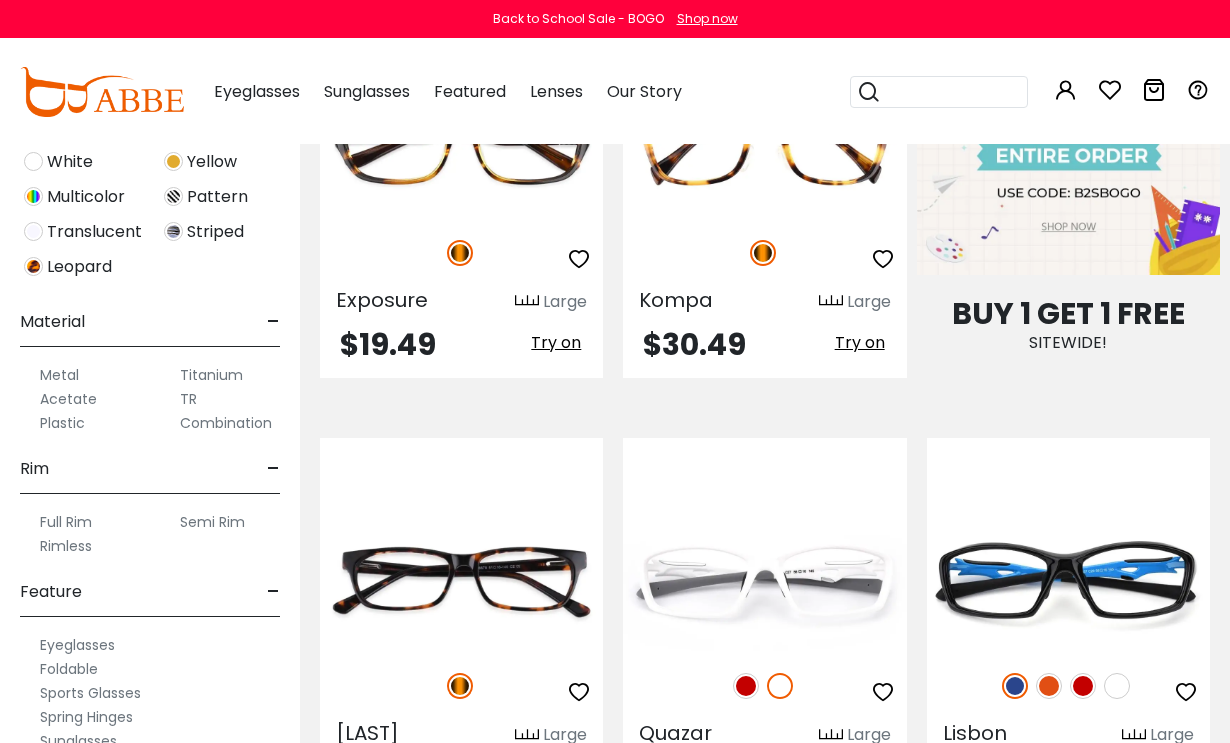 click on "Plastic" at bounding box center (62, 423) 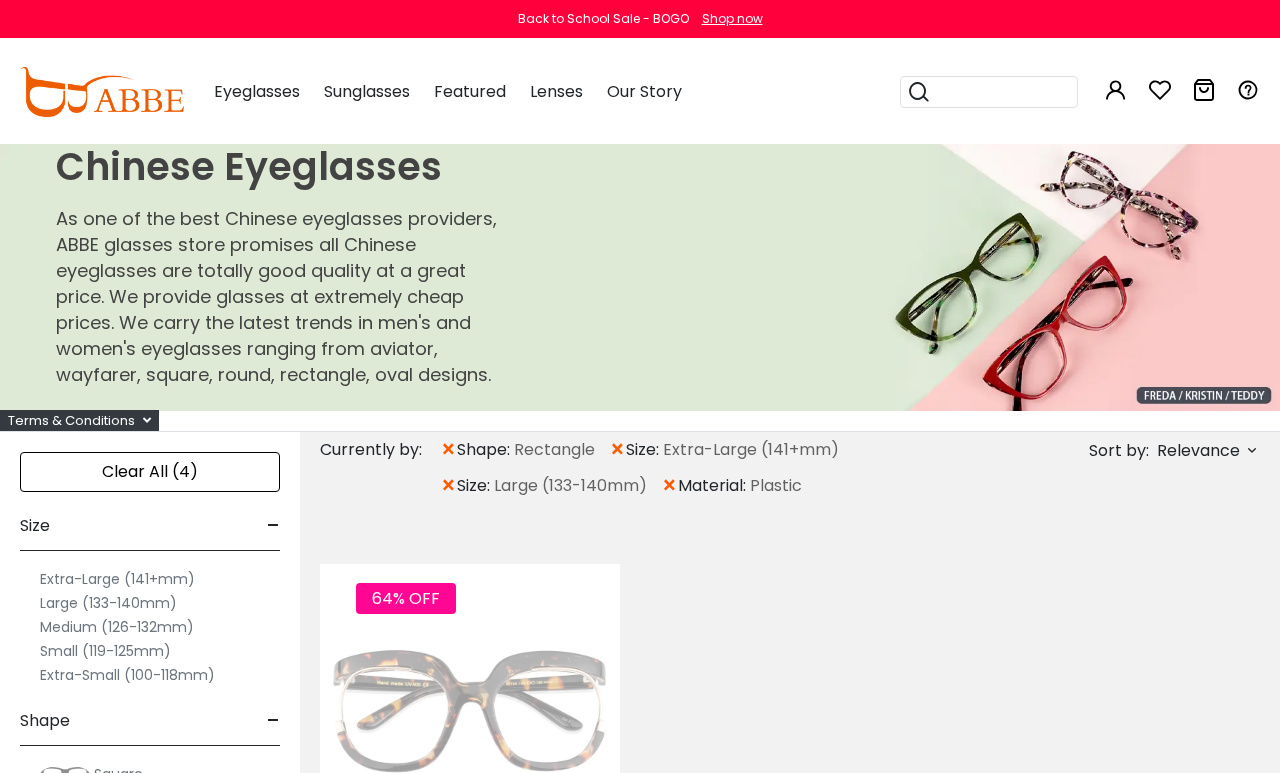 scroll, scrollTop: 0, scrollLeft: 0, axis: both 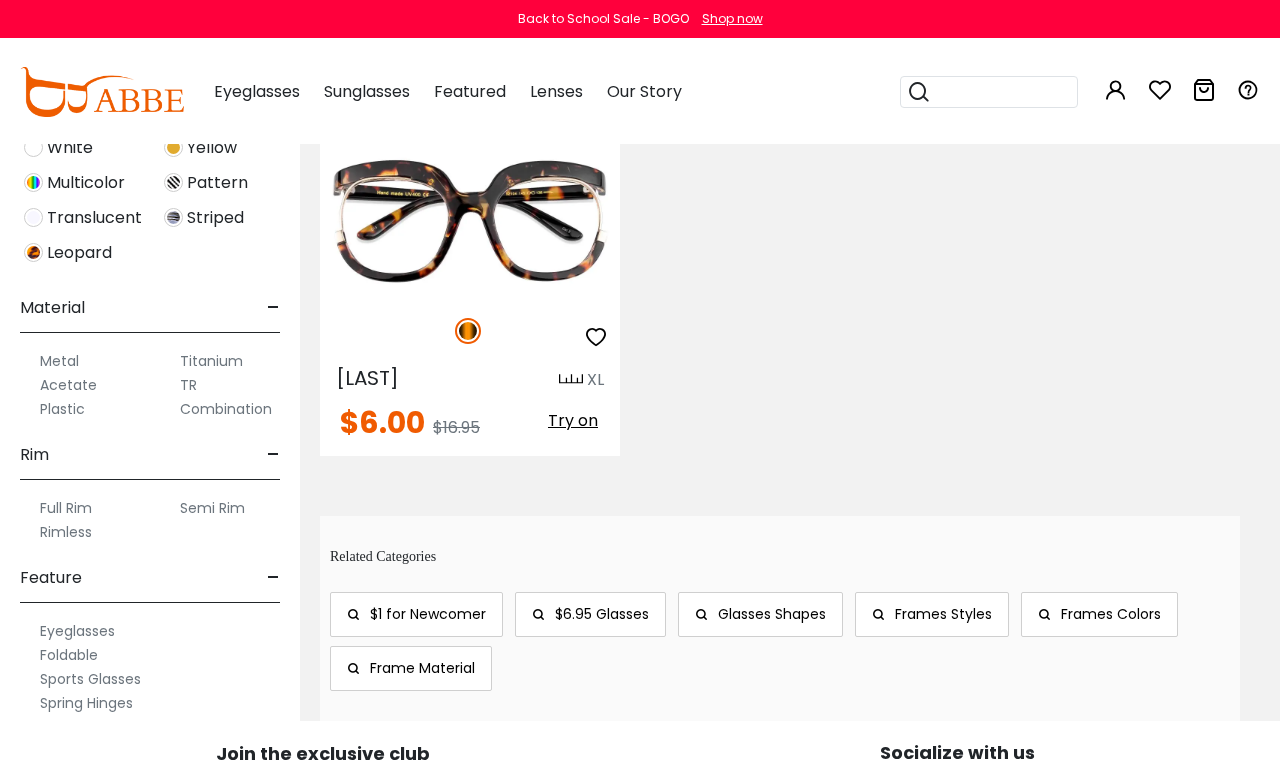 click on "Acetate" at bounding box center (68, 385) 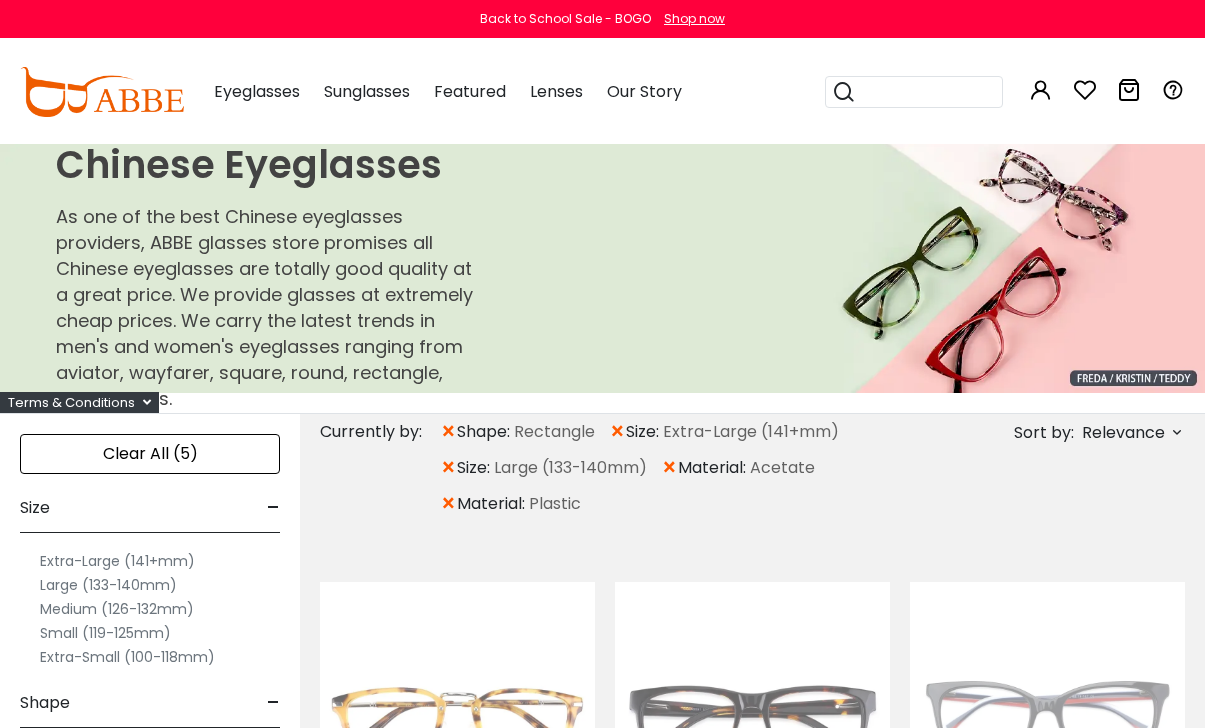 scroll, scrollTop: 0, scrollLeft: 0, axis: both 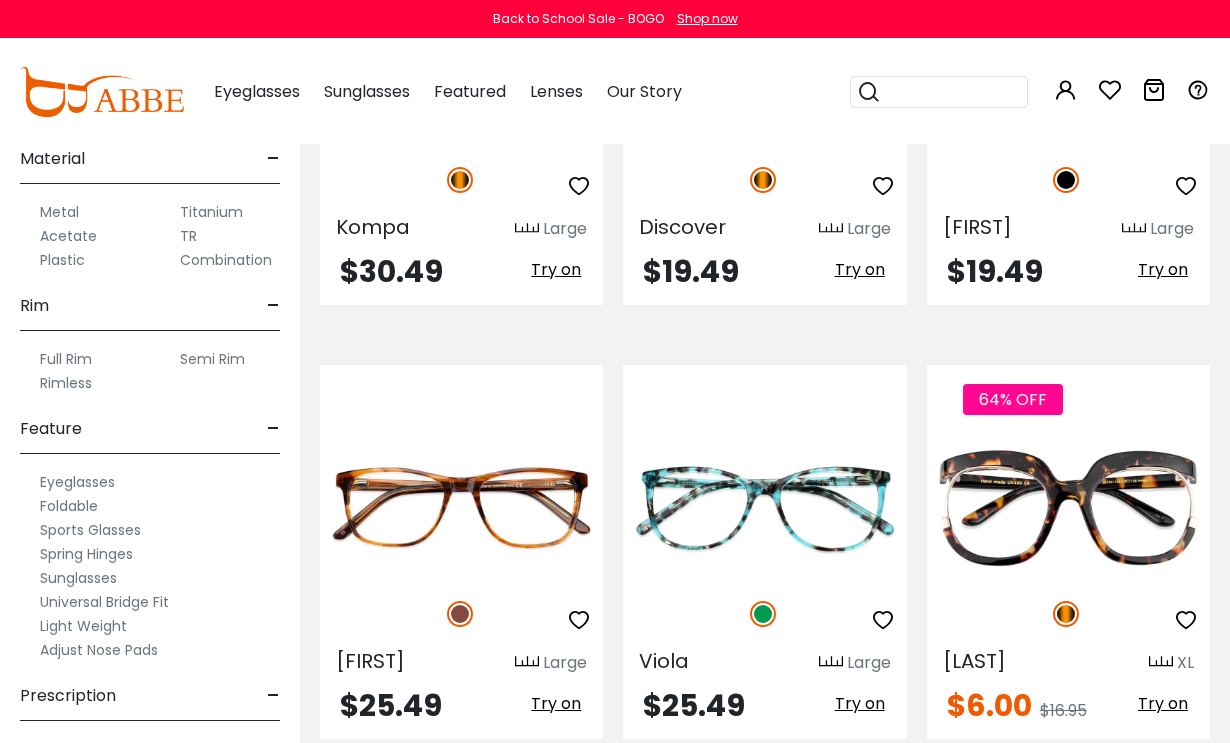 click on "Full Rim" at bounding box center [66, 359] 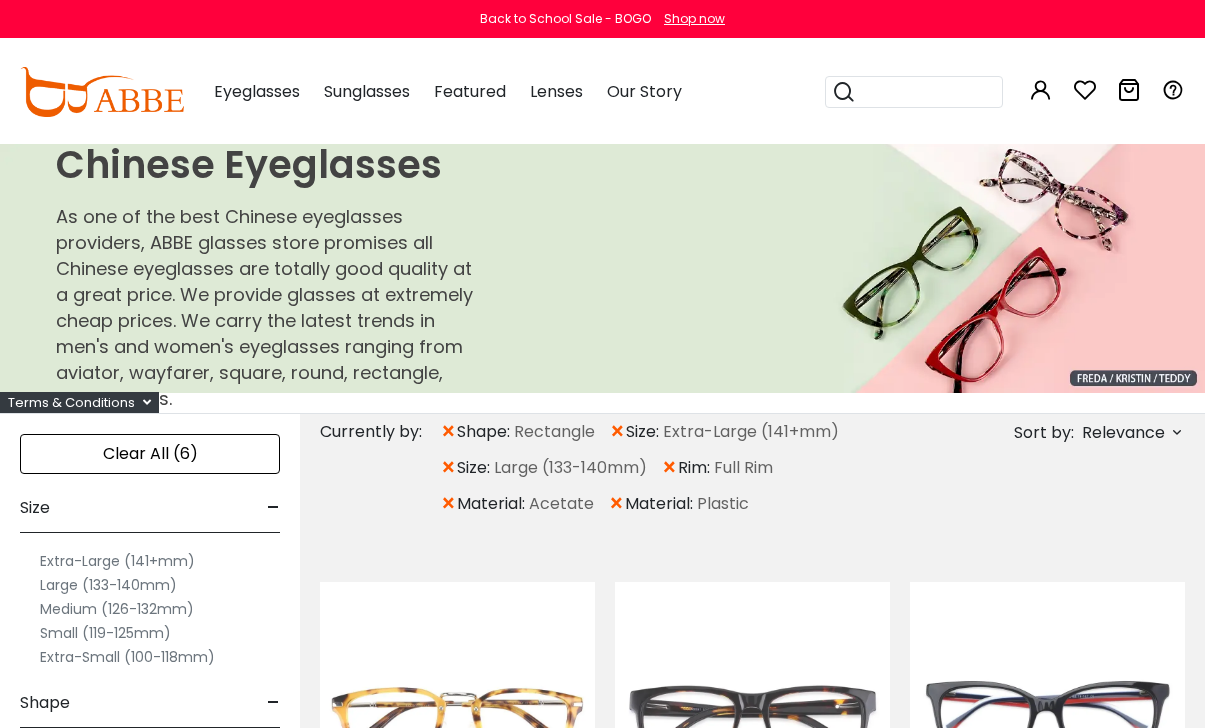 scroll, scrollTop: 0, scrollLeft: 0, axis: both 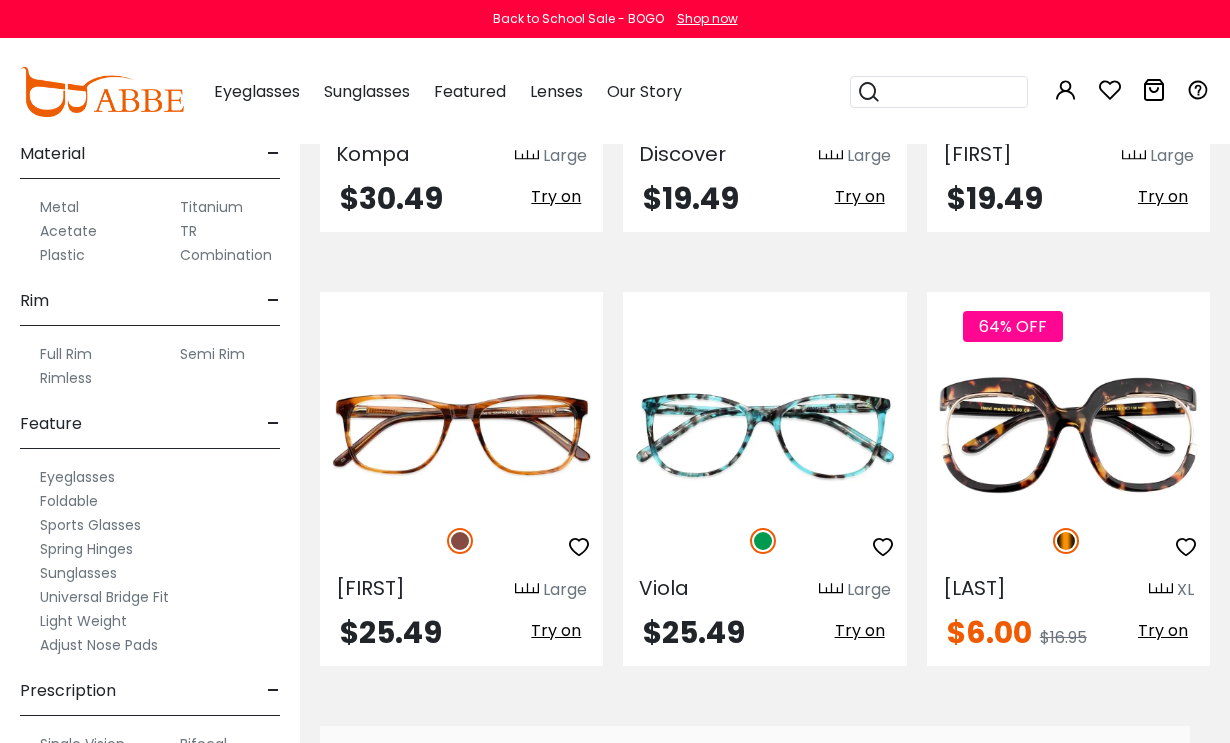 click on "Single Vision" at bounding box center [82, 744] 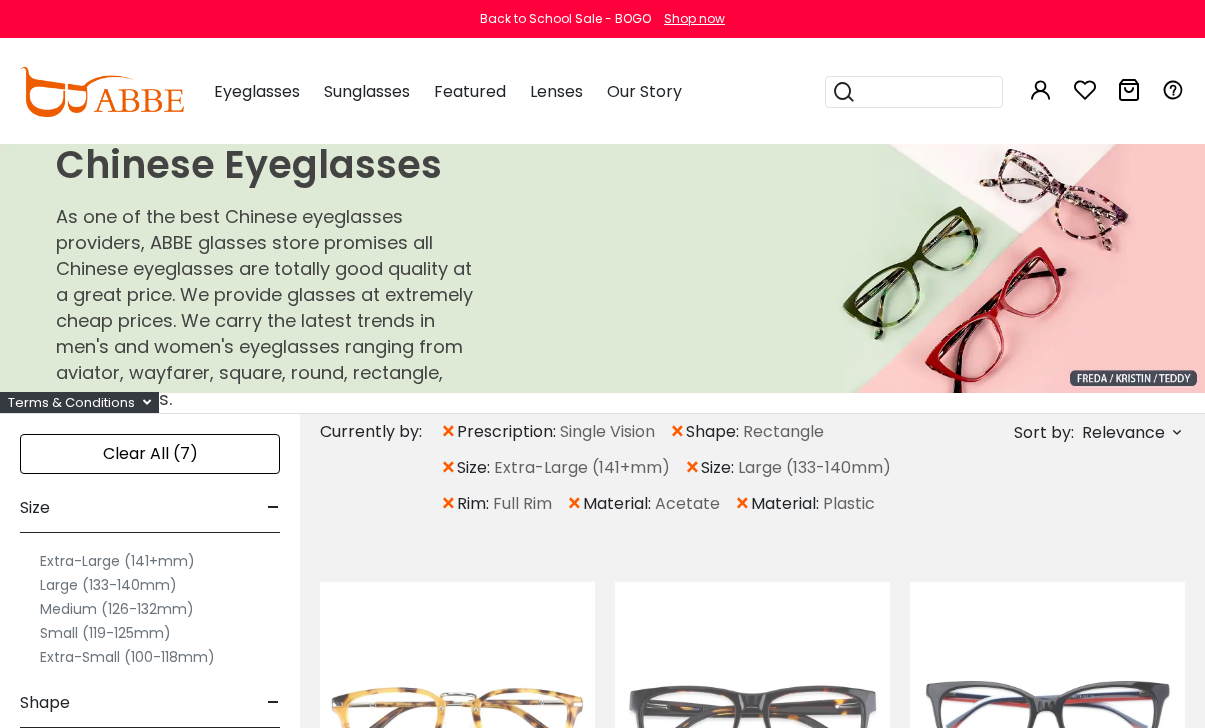 scroll, scrollTop: 0, scrollLeft: 0, axis: both 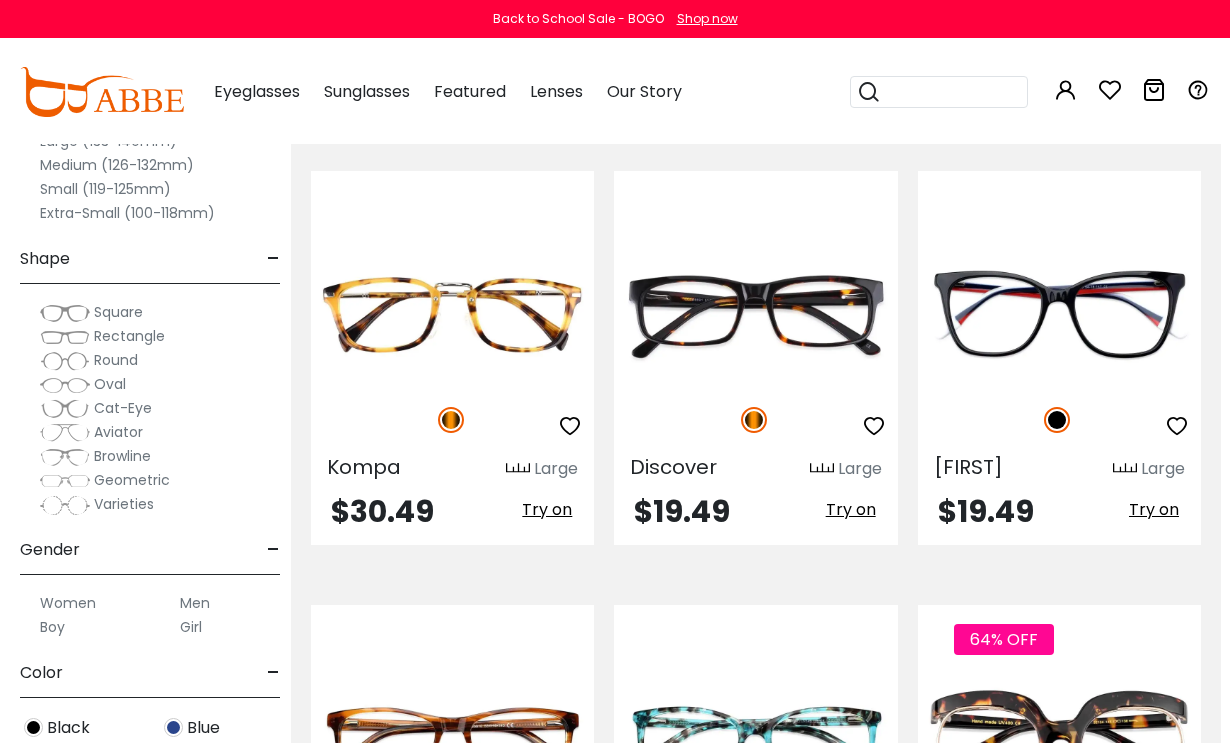 click on "Men" at bounding box center [195, 603] 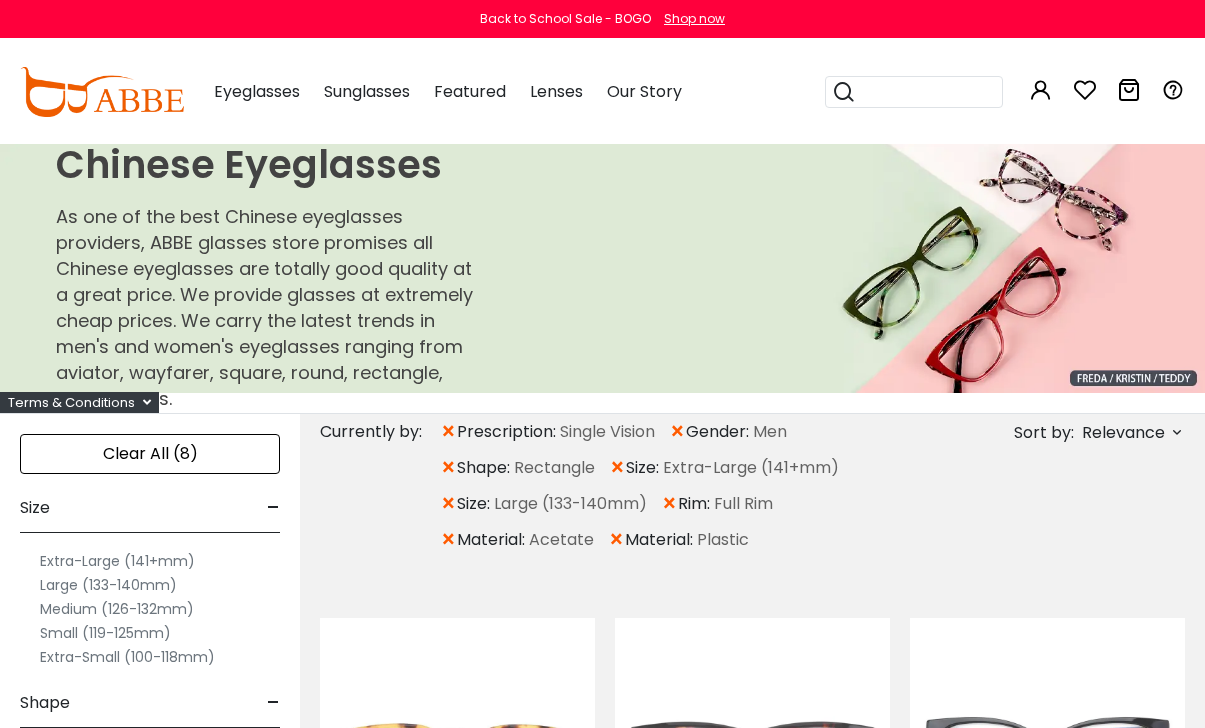 scroll, scrollTop: 0, scrollLeft: 0, axis: both 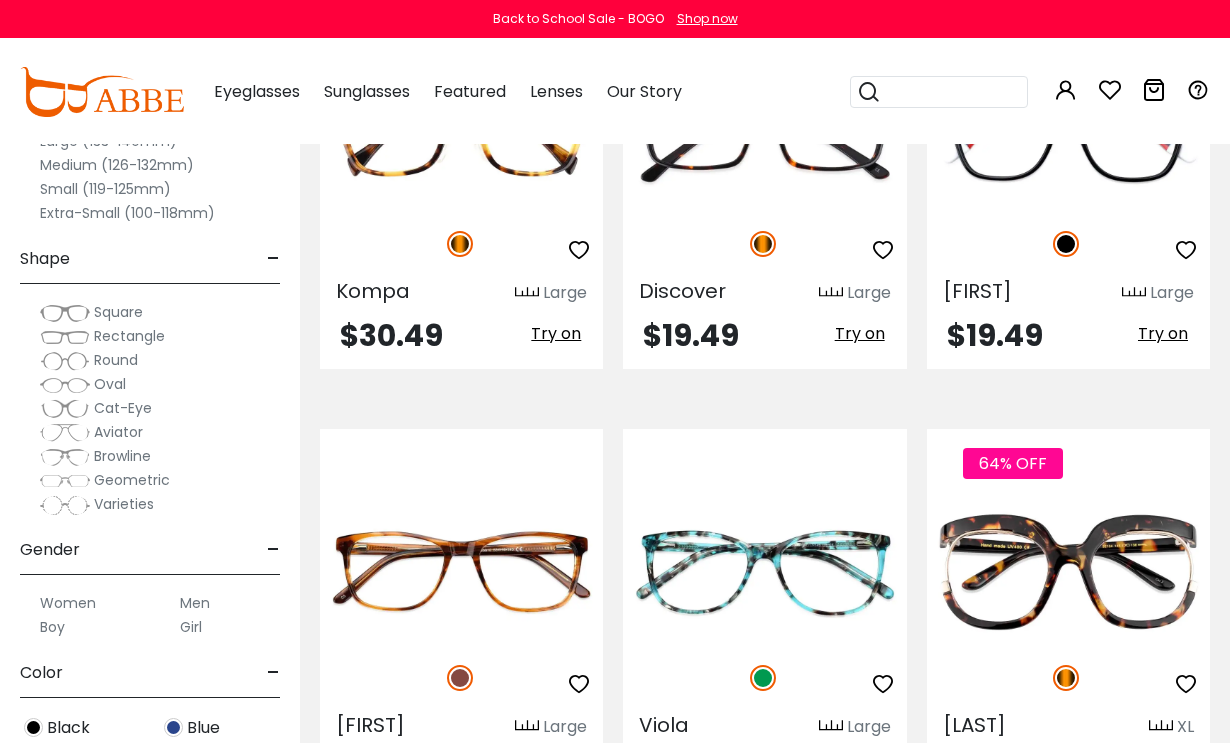 click at bounding box center [0, 0] 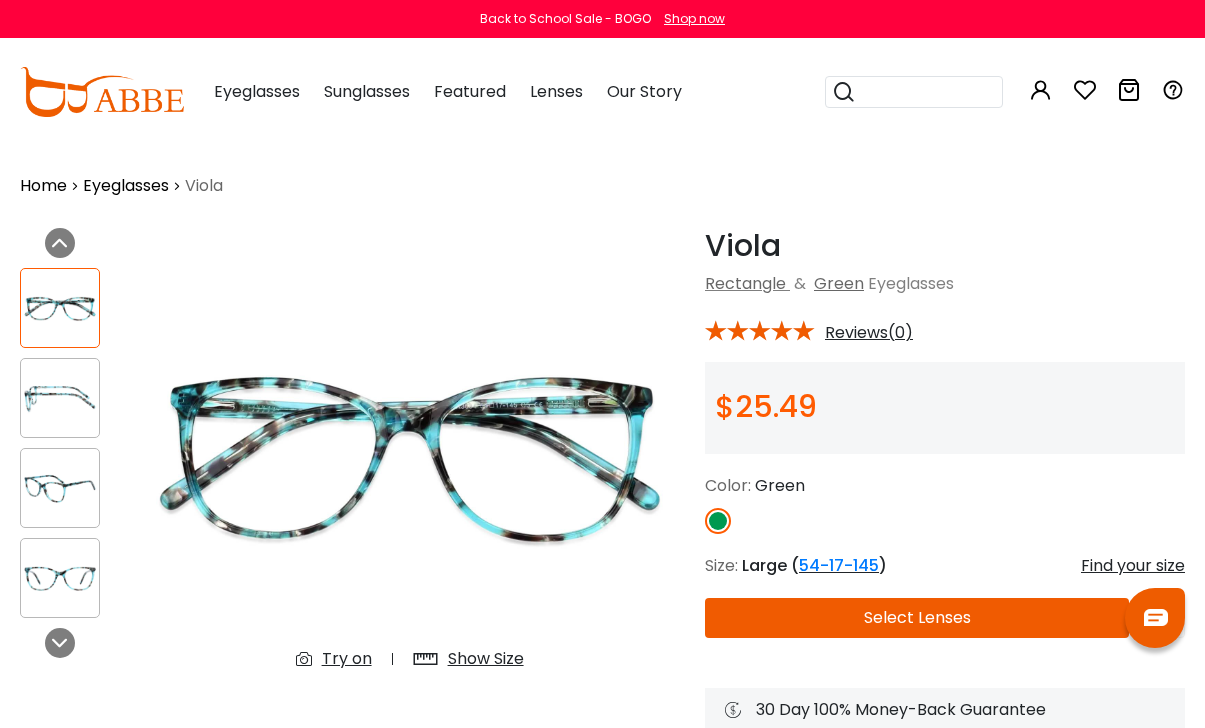 scroll, scrollTop: 2, scrollLeft: 0, axis: vertical 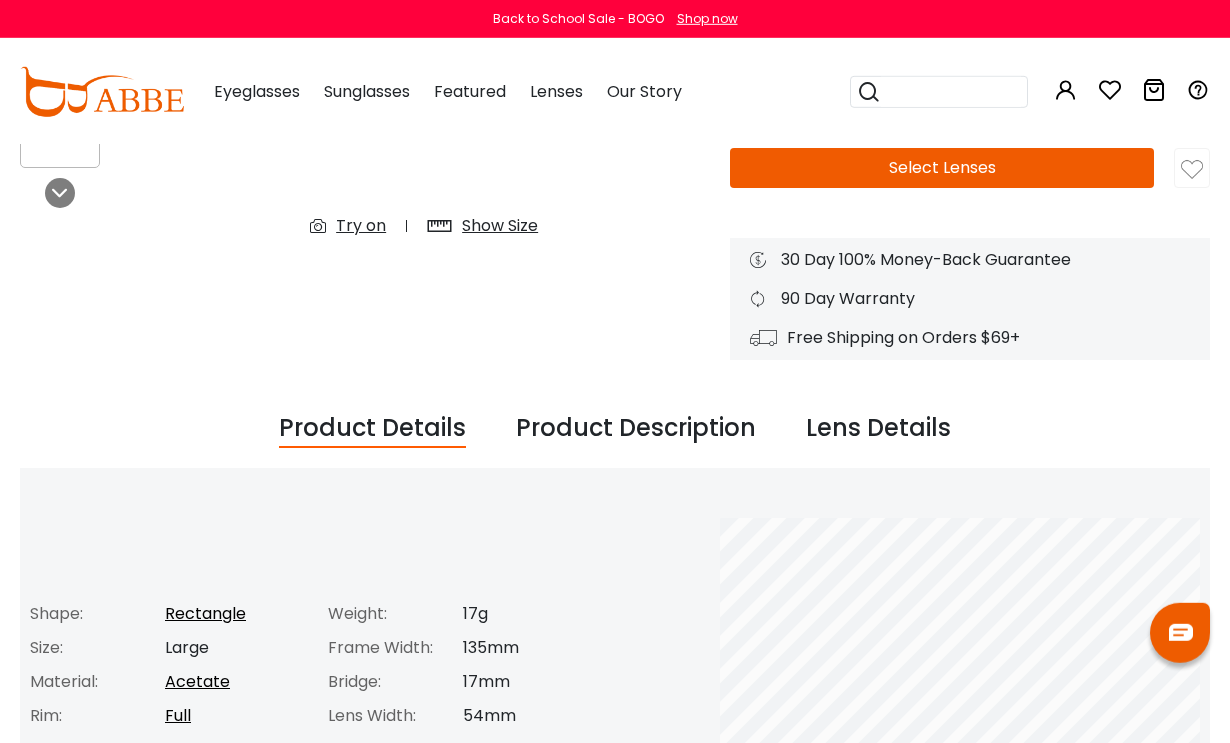 click on "Show Size" at bounding box center [500, 226] 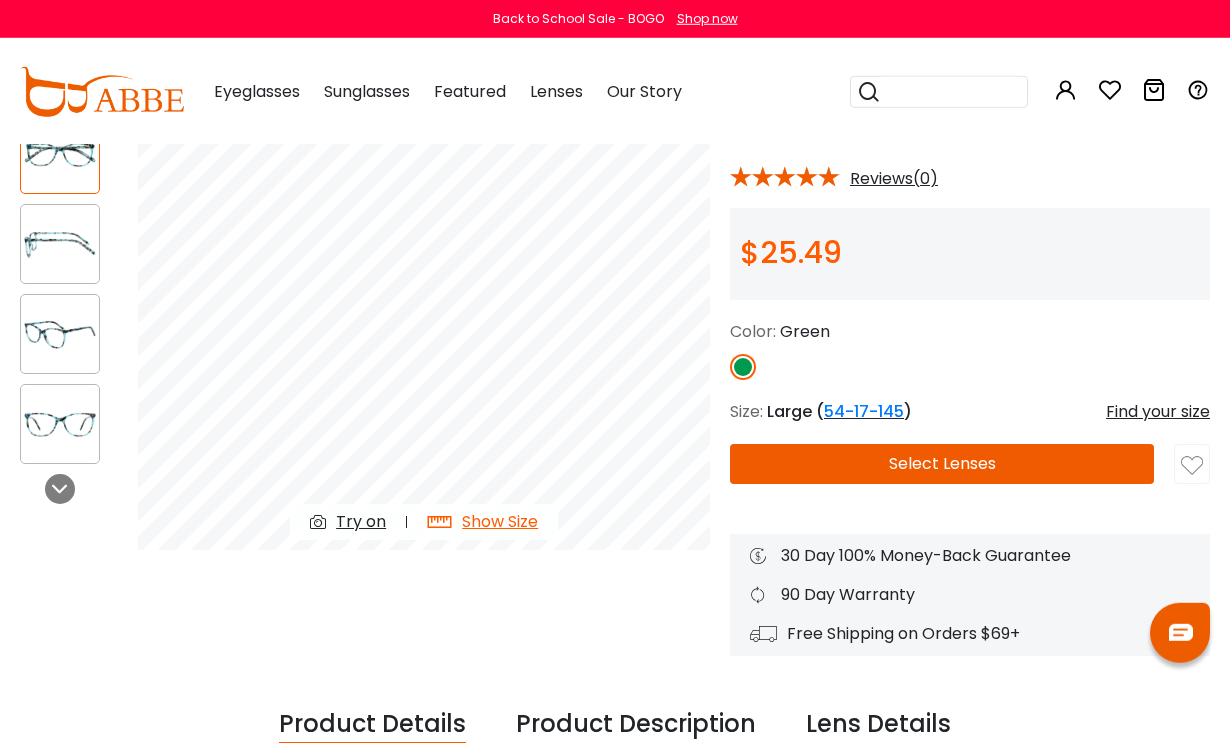 scroll, scrollTop: 156, scrollLeft: 0, axis: vertical 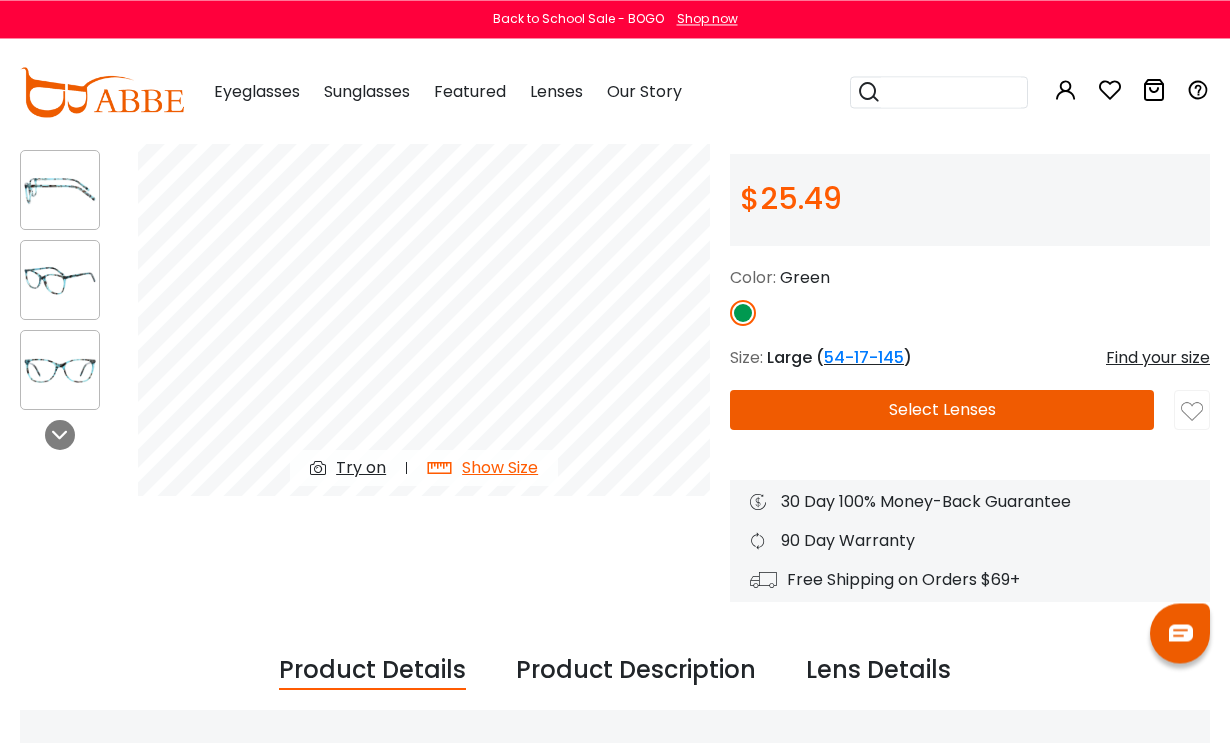 click on "Find your size" at bounding box center (1158, 358) 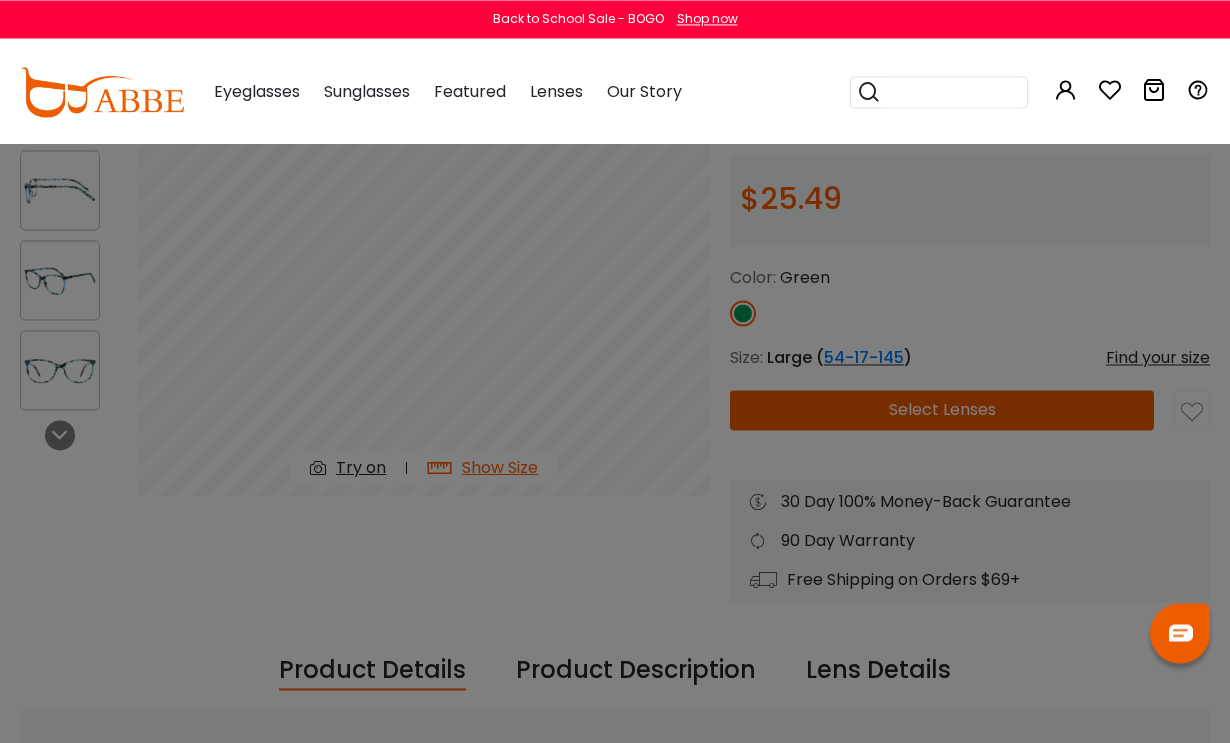scroll, scrollTop: 208, scrollLeft: 0, axis: vertical 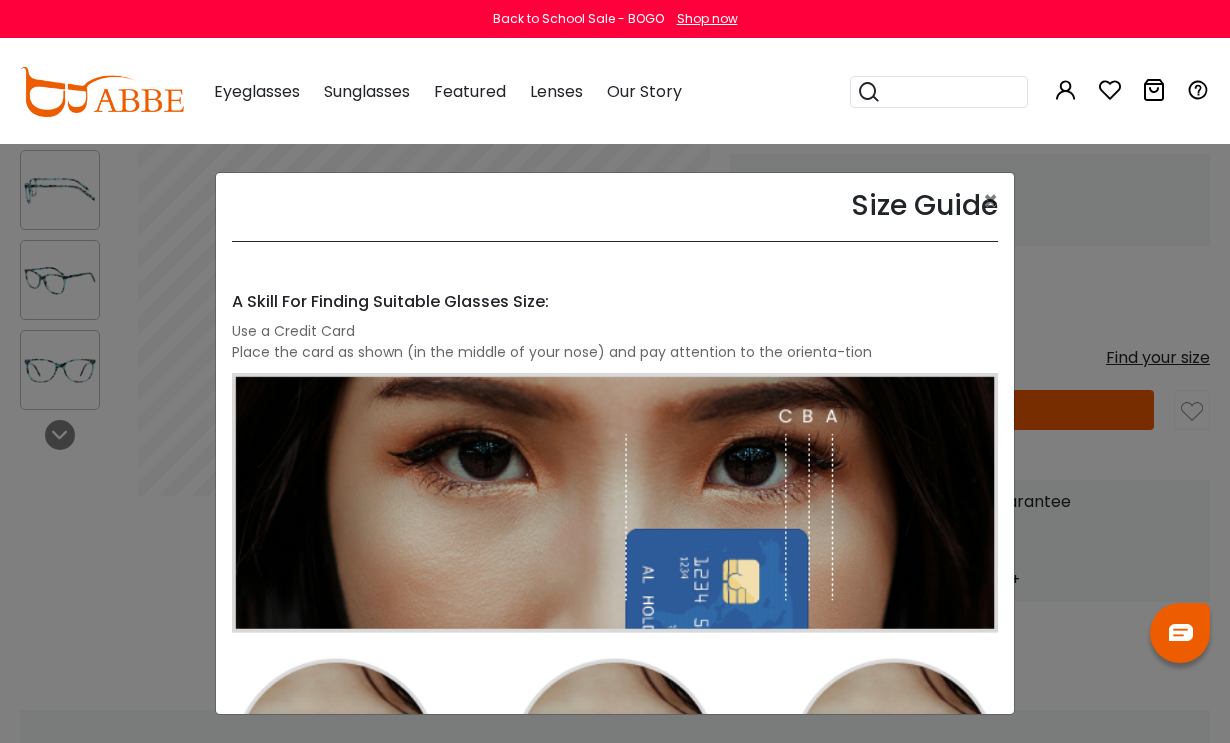 click on "Size Guide
×
A Skill For Finding Suitable Glasses Size:
Use a Credit Card
Place the card as shown (in the middle of your nose) and pay attention to the orienta-tion
If You Have Existing Glasses:
Most eyewear brands print these details in a similar spot; if you already have a pair that you like, you can compare measurements to see how a certain frame of ours will fit you.
Lens Width: 54
Bridge Width: 17
Temple Length: 140 Size" at bounding box center (615, 371) 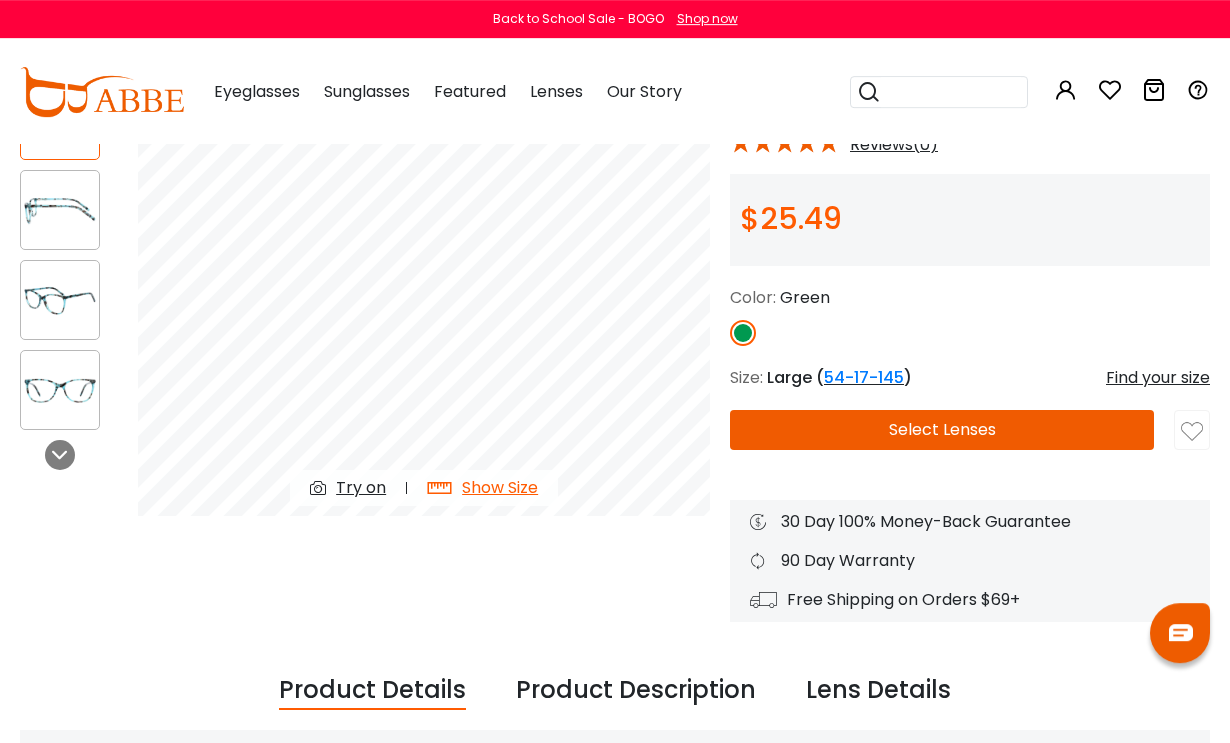 scroll, scrollTop: 186, scrollLeft: 0, axis: vertical 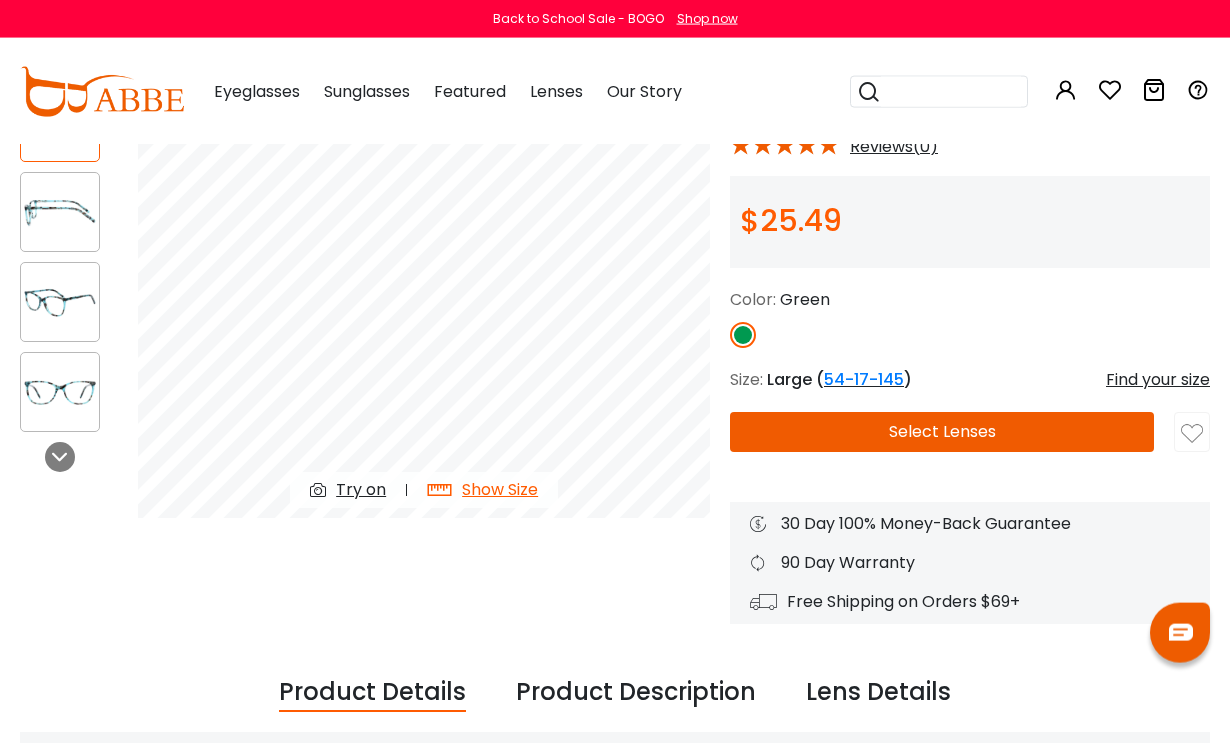 click on "Select Lenses" at bounding box center [942, 432] 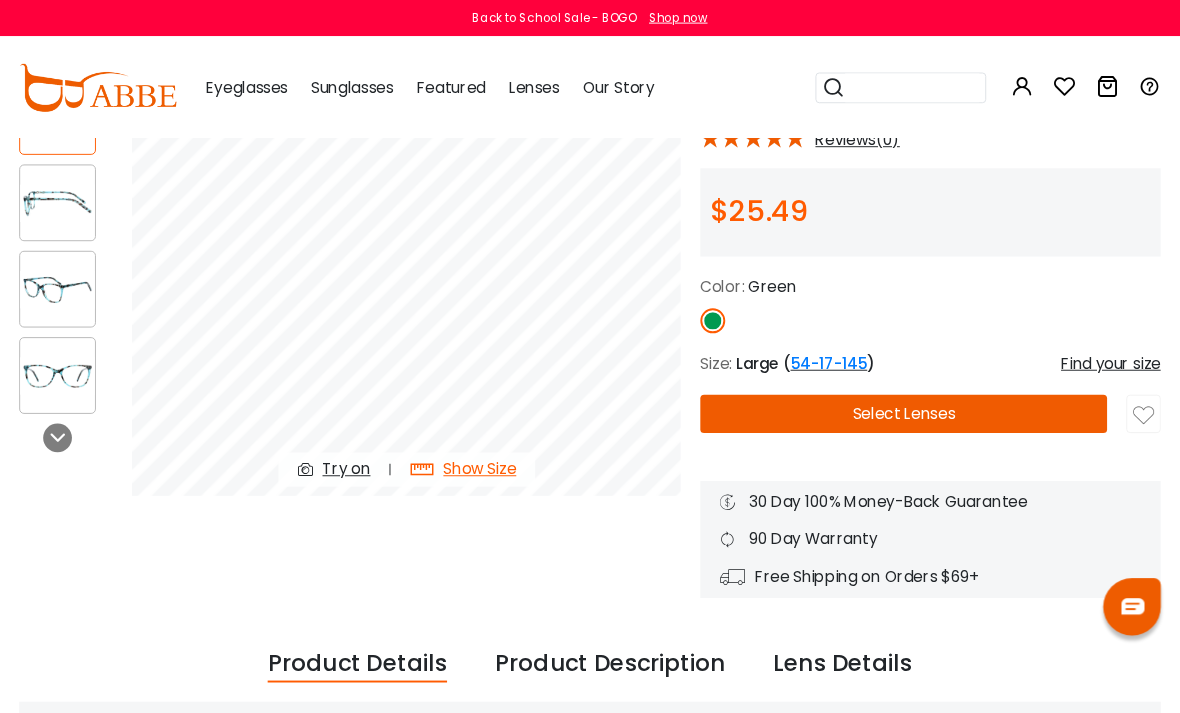 scroll, scrollTop: 267, scrollLeft: 1, axis: both 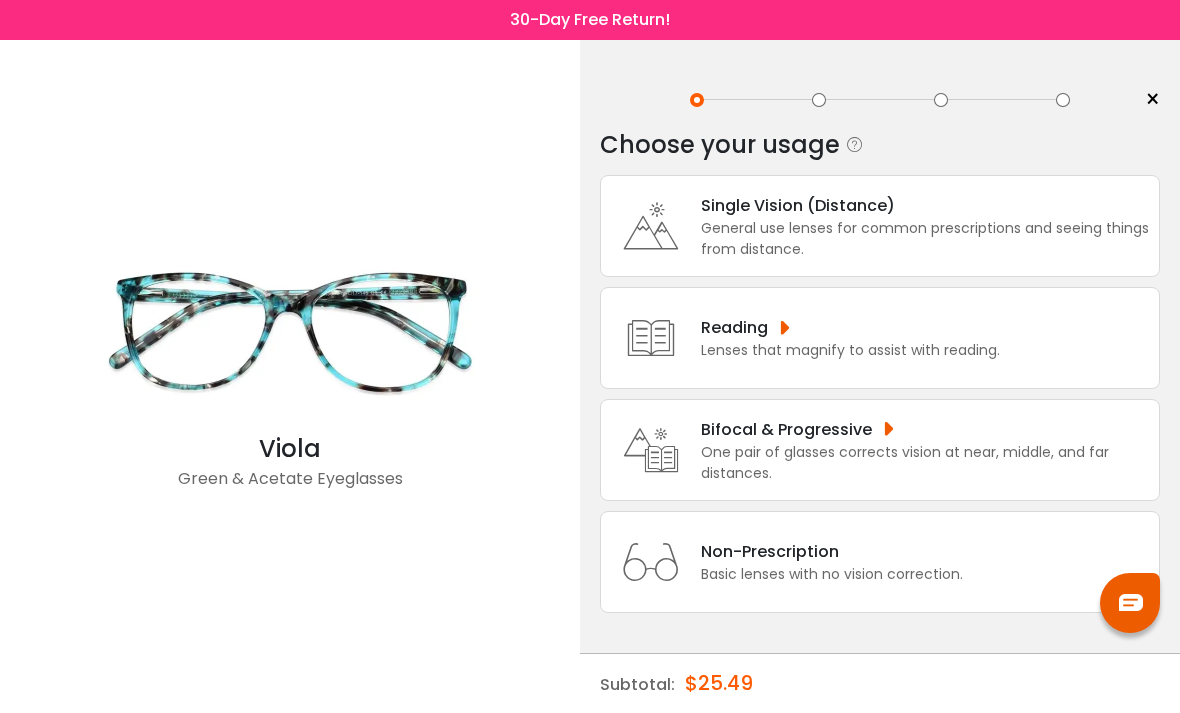 click on "Single Vision (Distance)" at bounding box center (925, 205) 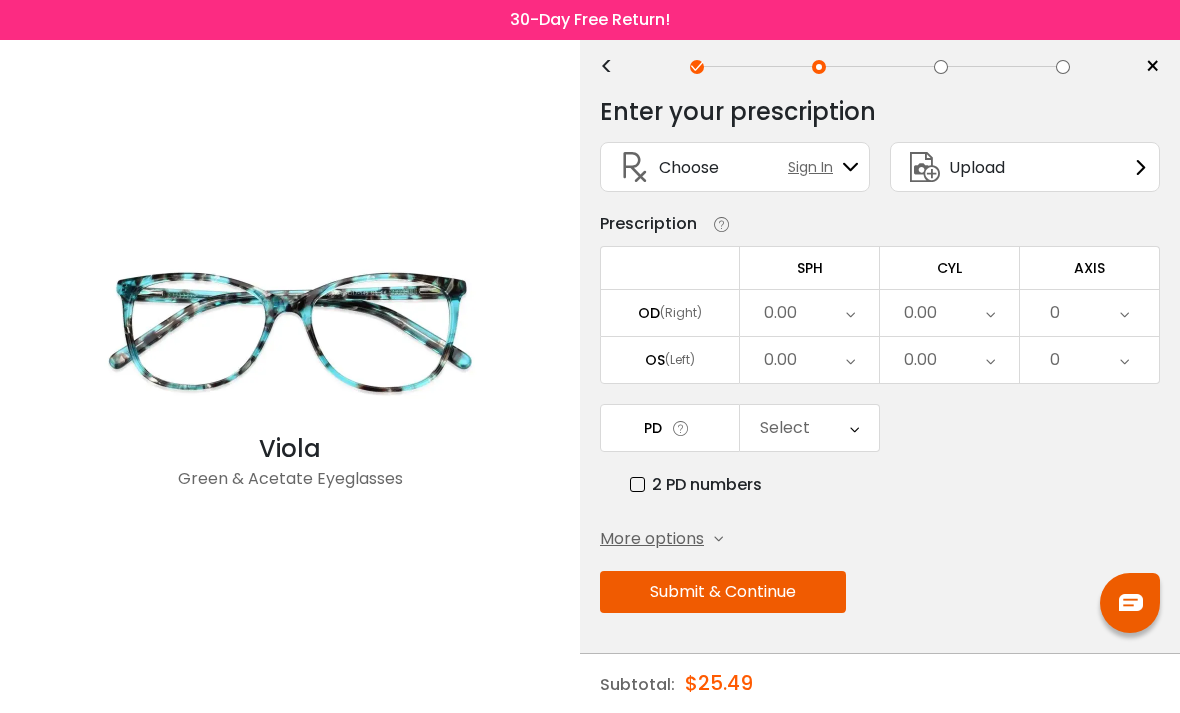scroll, scrollTop: 57, scrollLeft: 0, axis: vertical 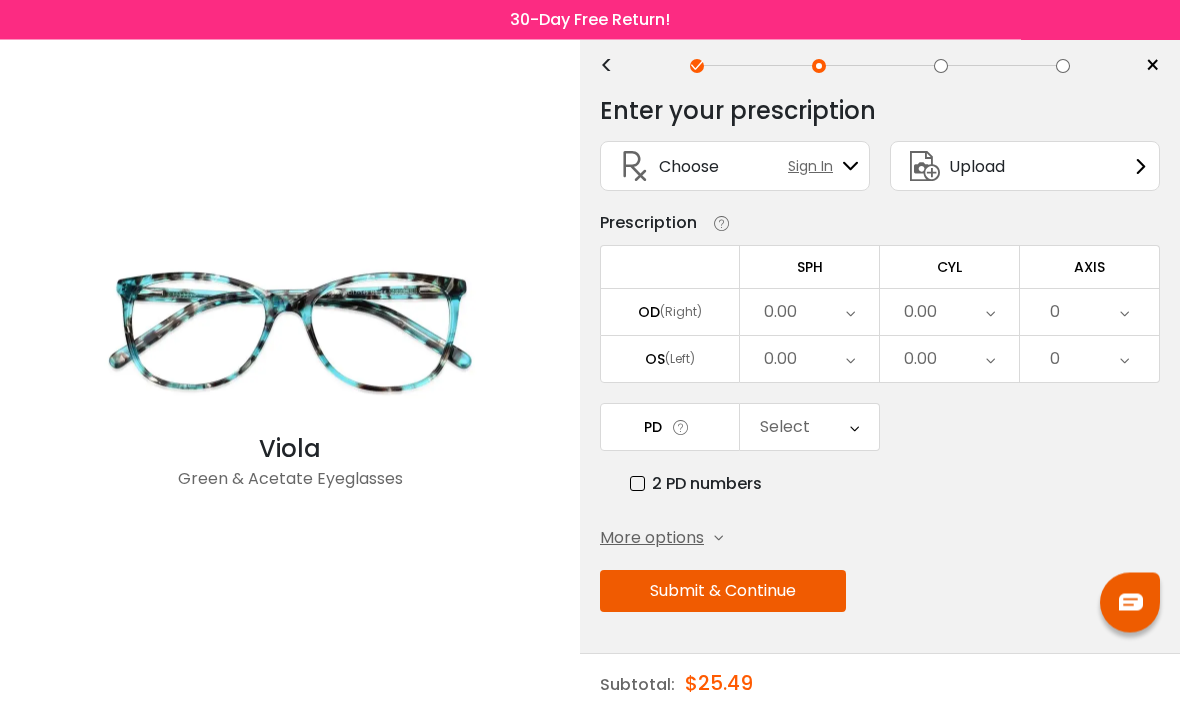 click on "Select" at bounding box center (809, 428) 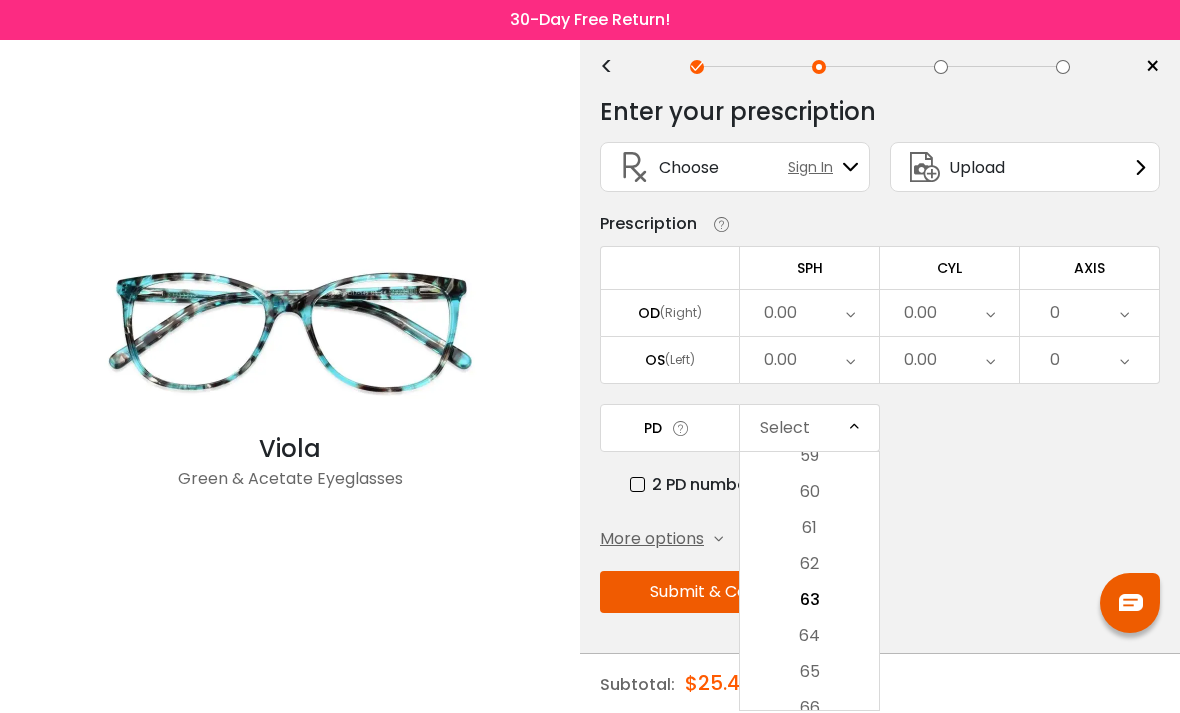 scroll, scrollTop: 57, scrollLeft: 0, axis: vertical 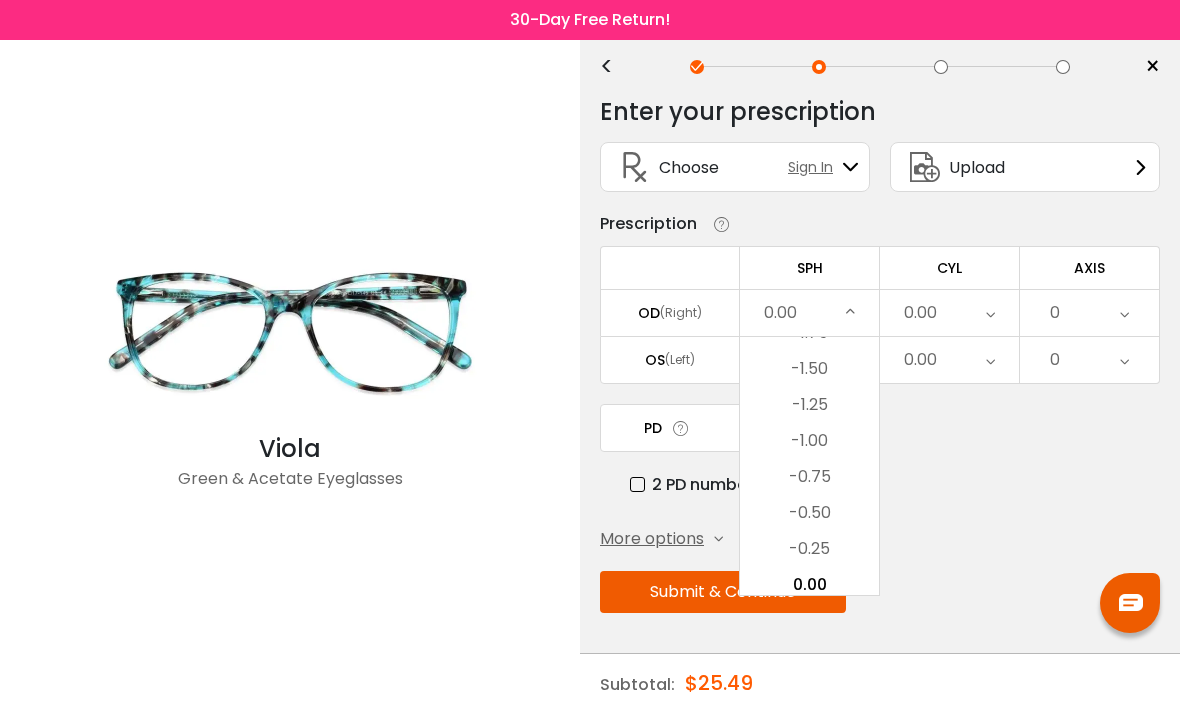 click on "-1.25" at bounding box center [809, 405] 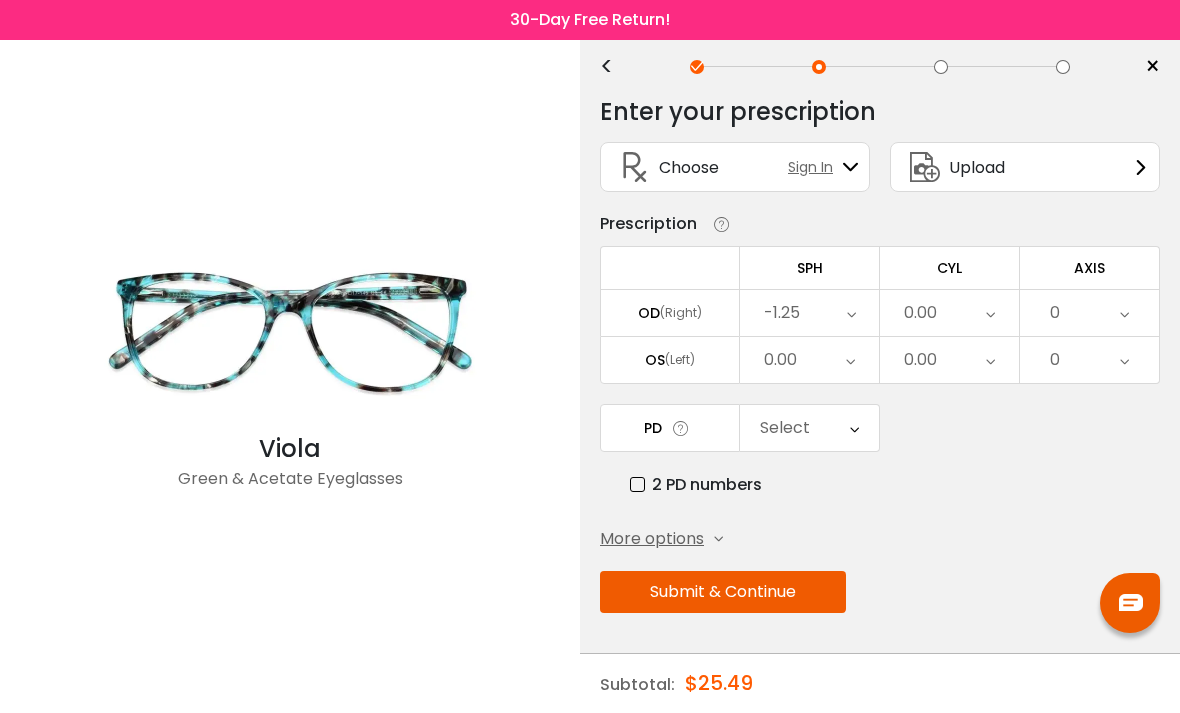 click on "0.00" at bounding box center [809, 360] 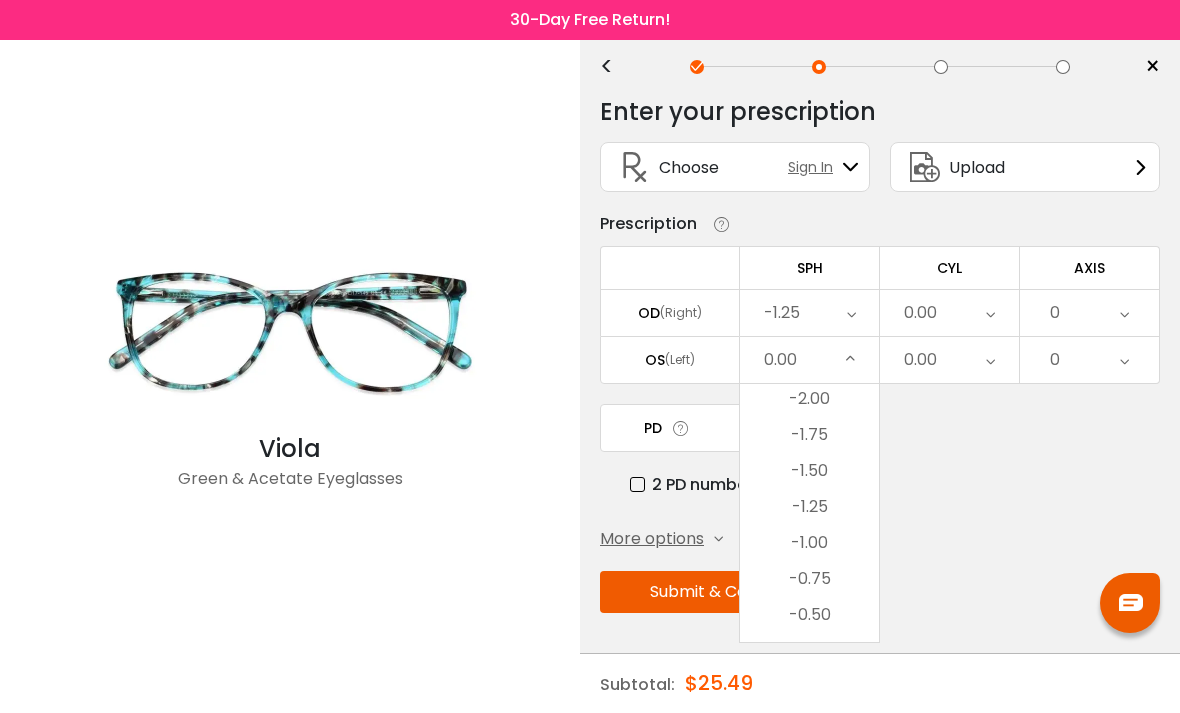 scroll, scrollTop: 2590, scrollLeft: 0, axis: vertical 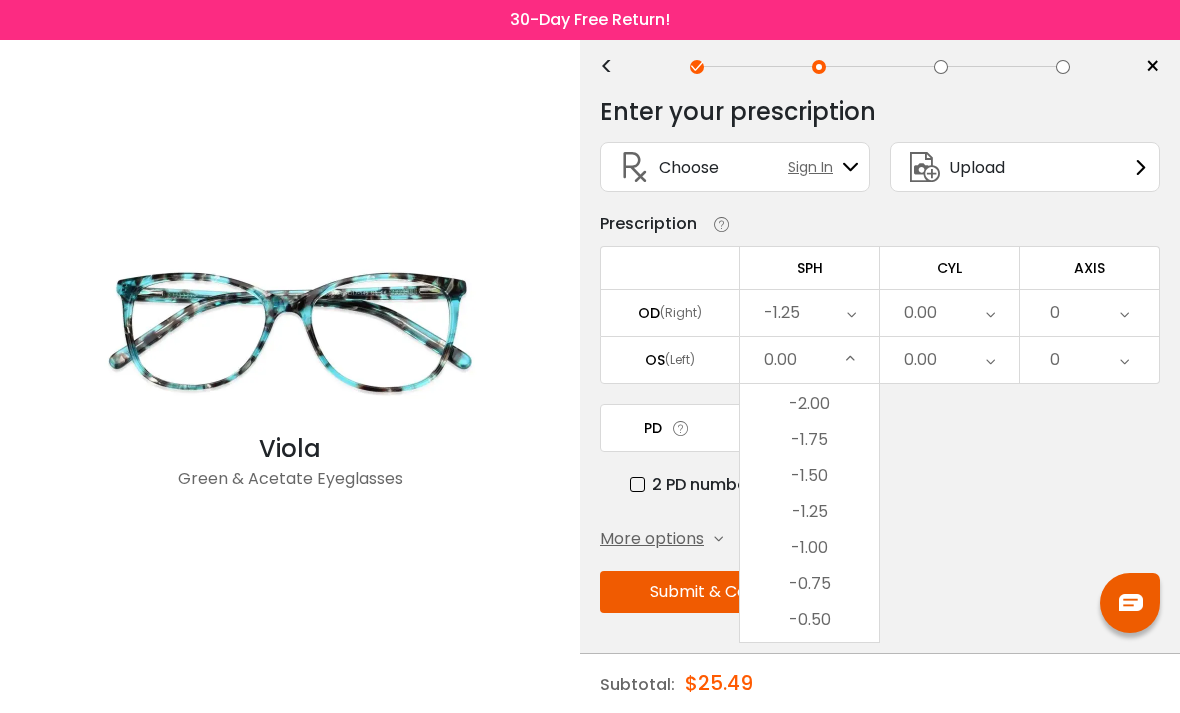 click on "-2.00" at bounding box center (809, 404) 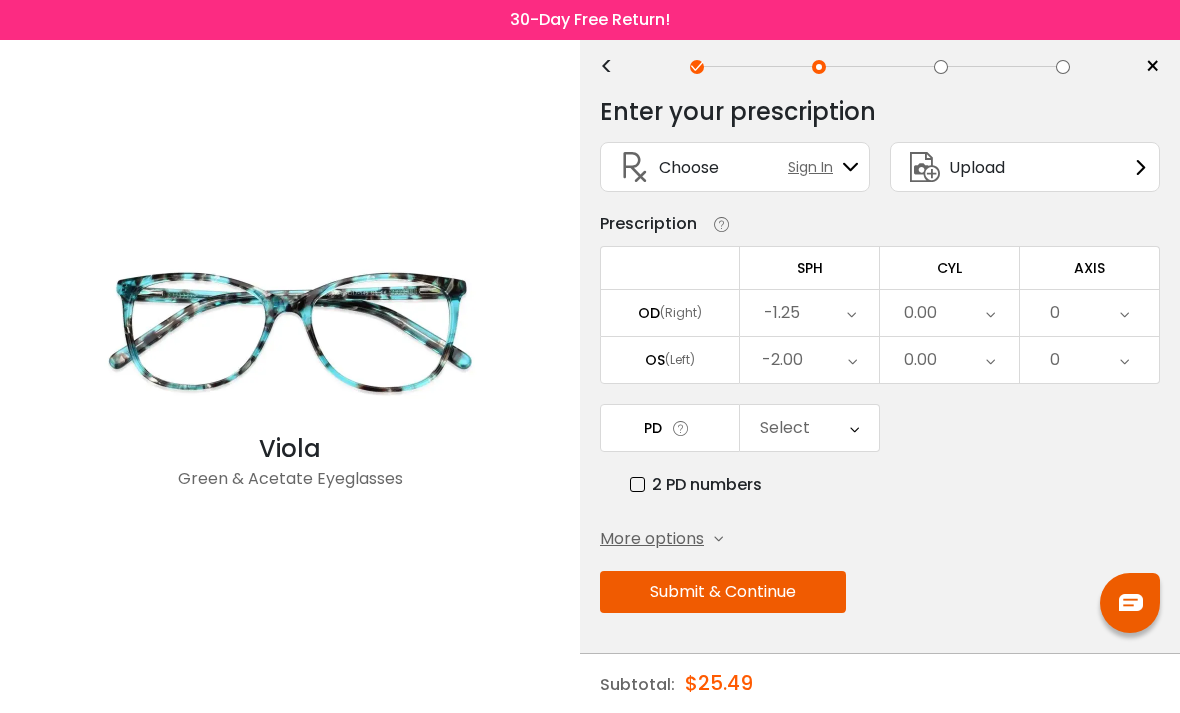 click on "Viola
Green & Acetate Eyeglasses" at bounding box center (290, 376) 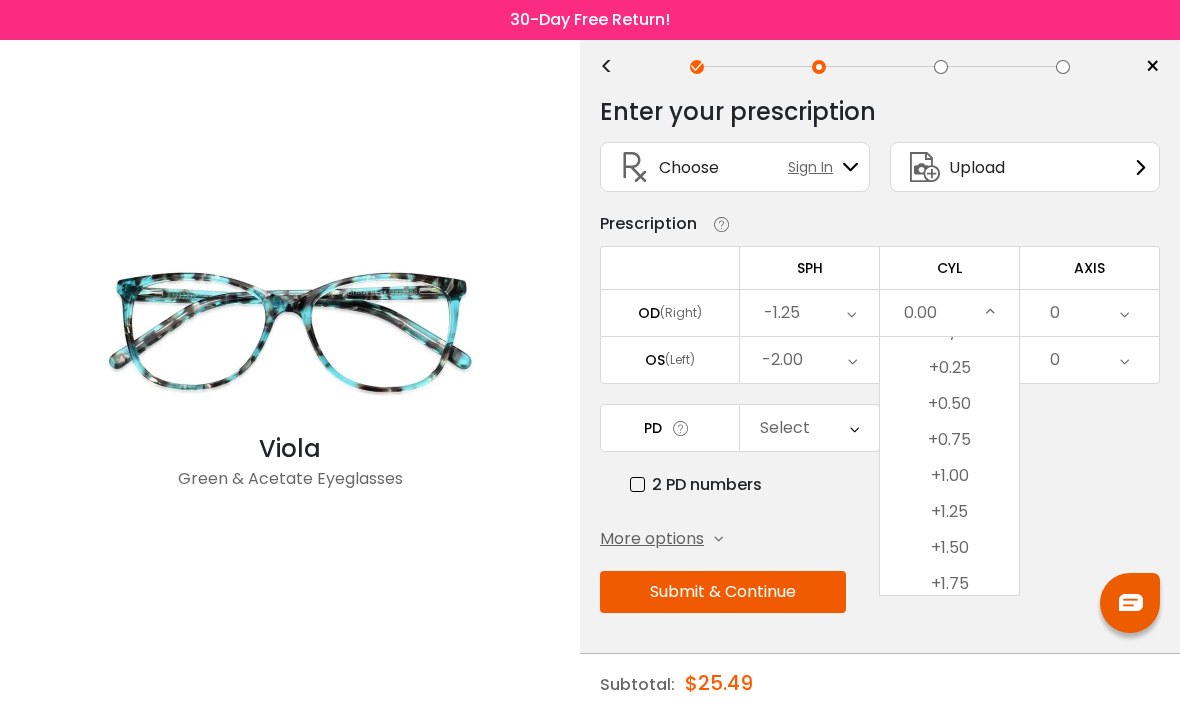 scroll, scrollTop: 927, scrollLeft: 0, axis: vertical 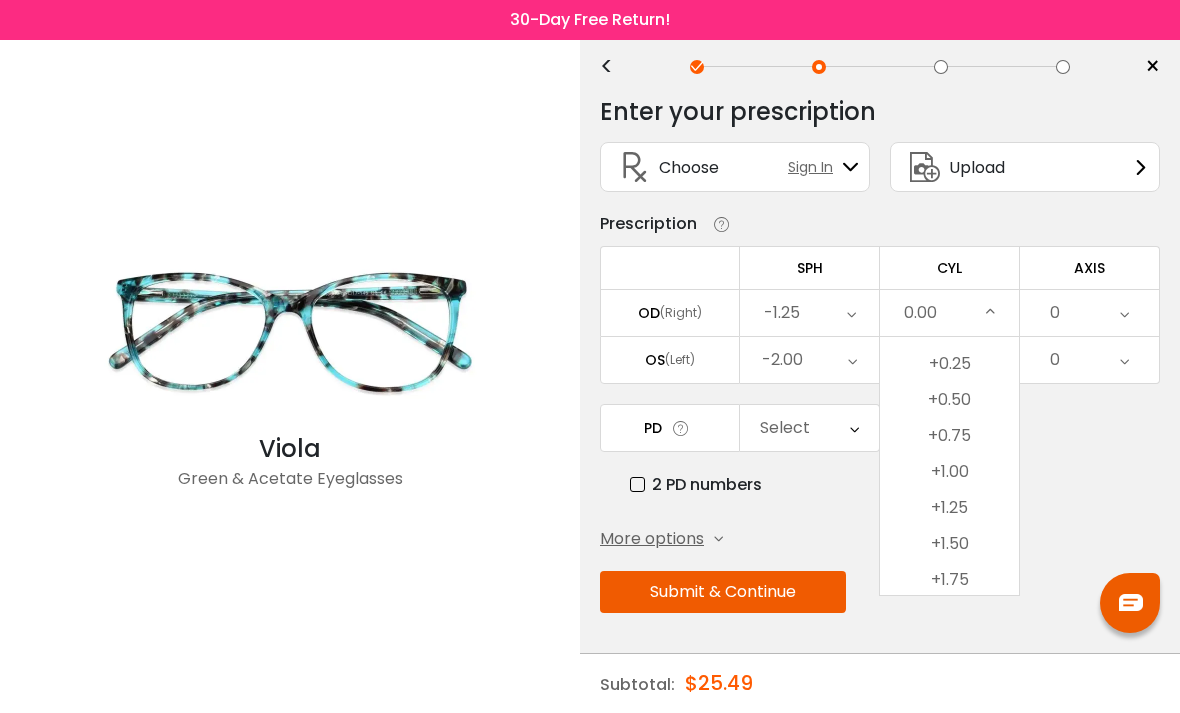 click on "+0.50" at bounding box center (949, 400) 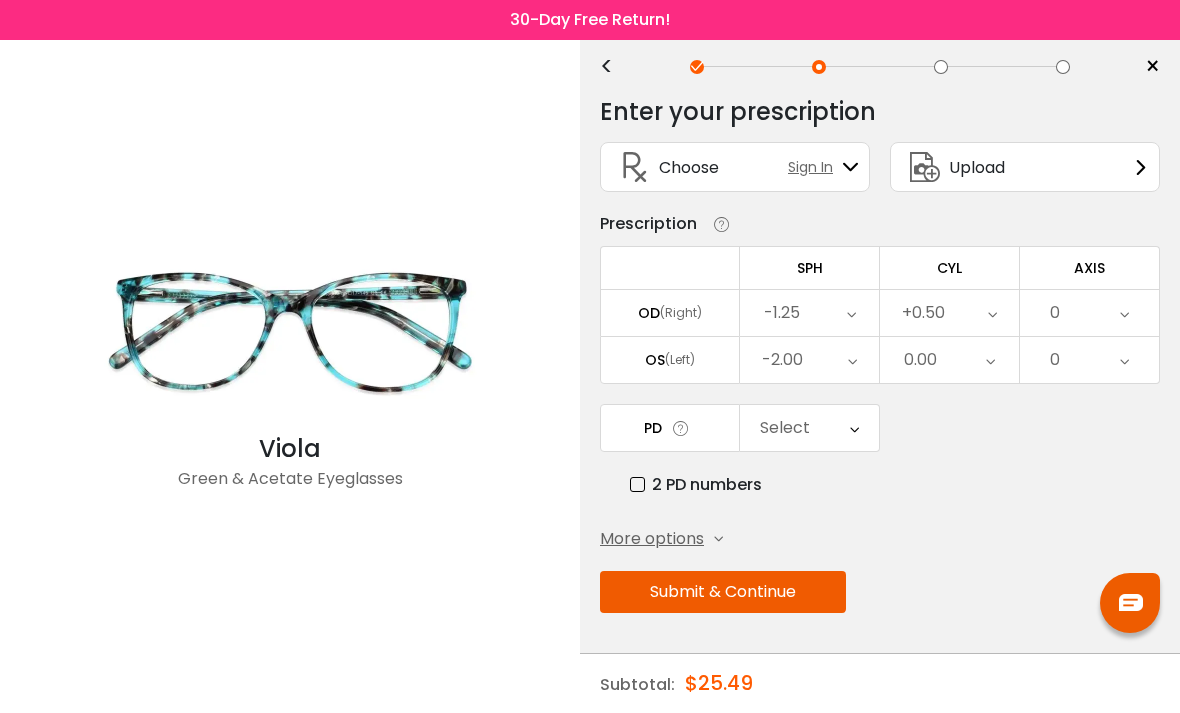 click on "0.00" at bounding box center [949, 360] 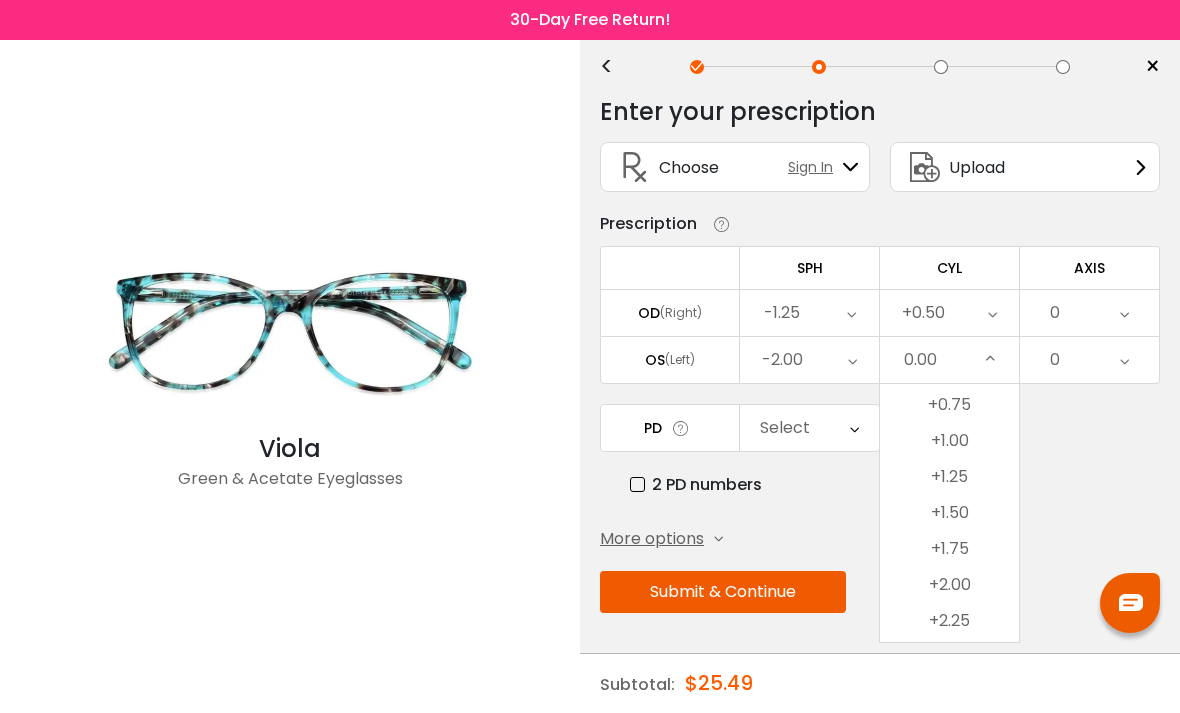 scroll, scrollTop: 1008, scrollLeft: 0, axis: vertical 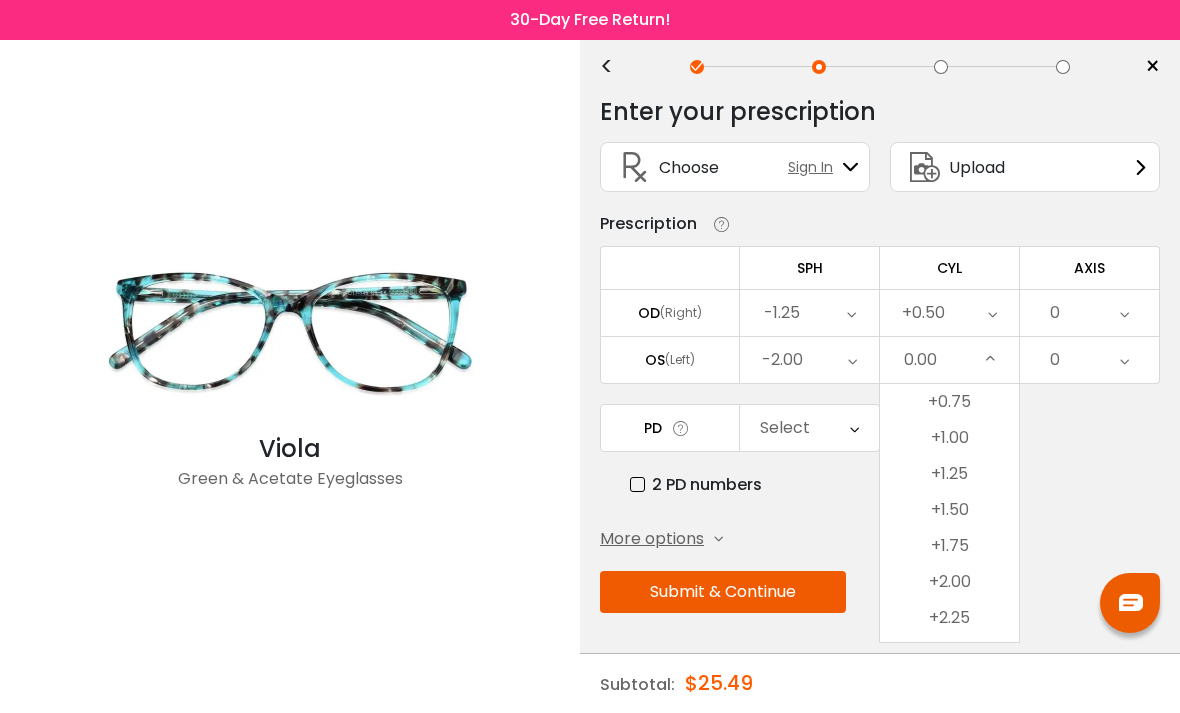 click on "+1.00" at bounding box center [949, 438] 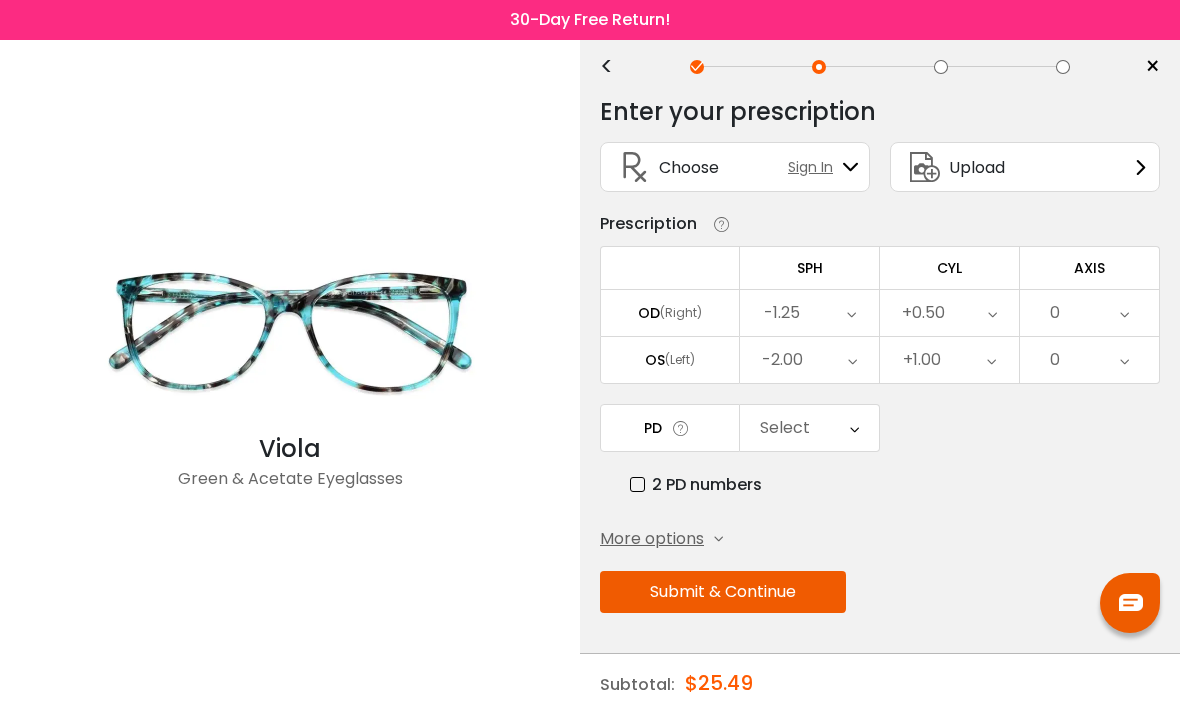 click on "Viola
Green & Acetate Eyeglasses" at bounding box center (290, 376) 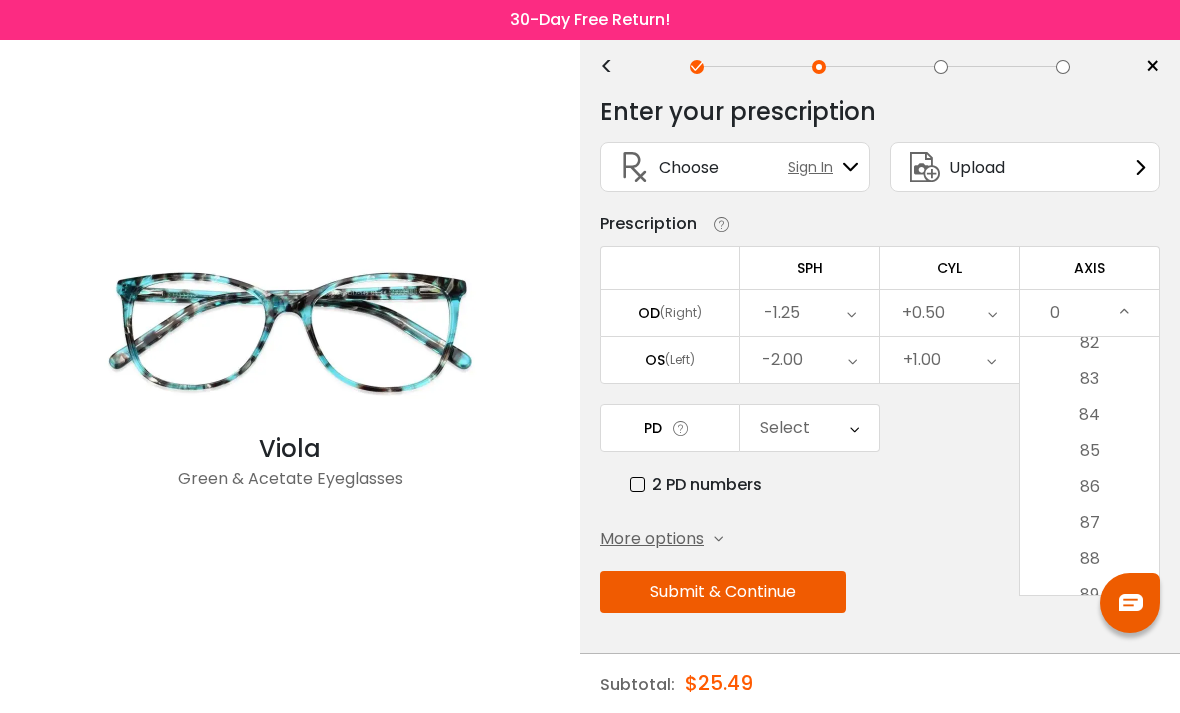 scroll, scrollTop: 2969, scrollLeft: 0, axis: vertical 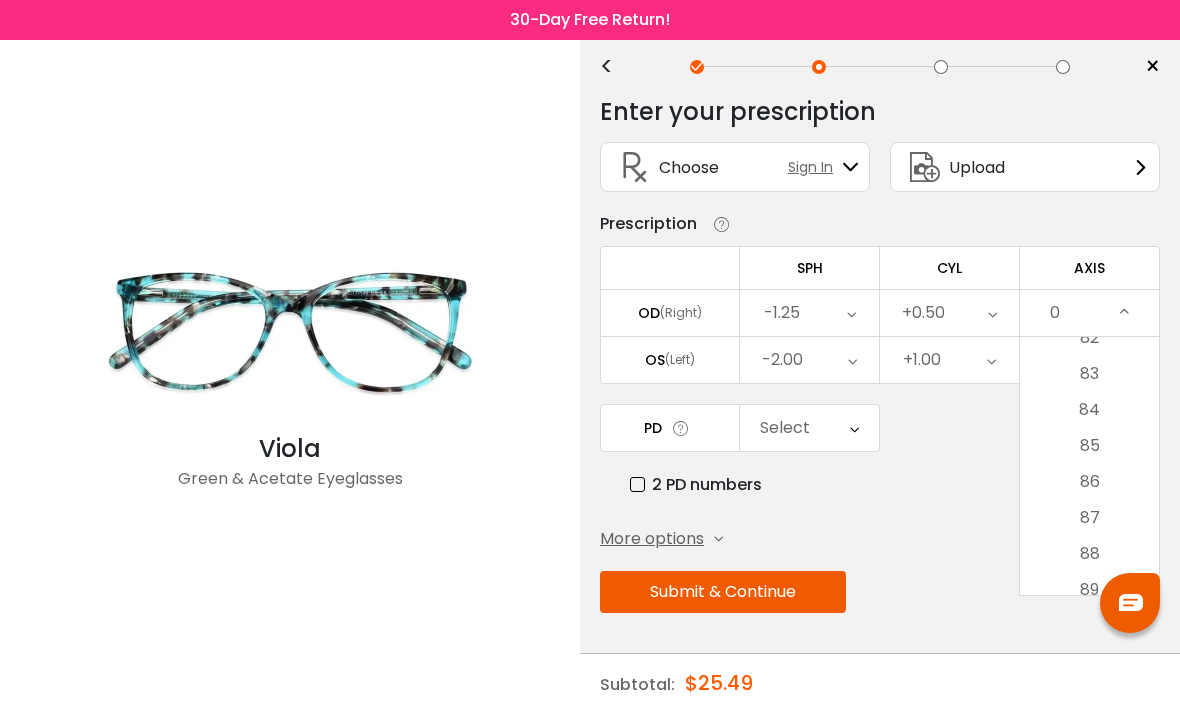 click on "85" at bounding box center [1089, 446] 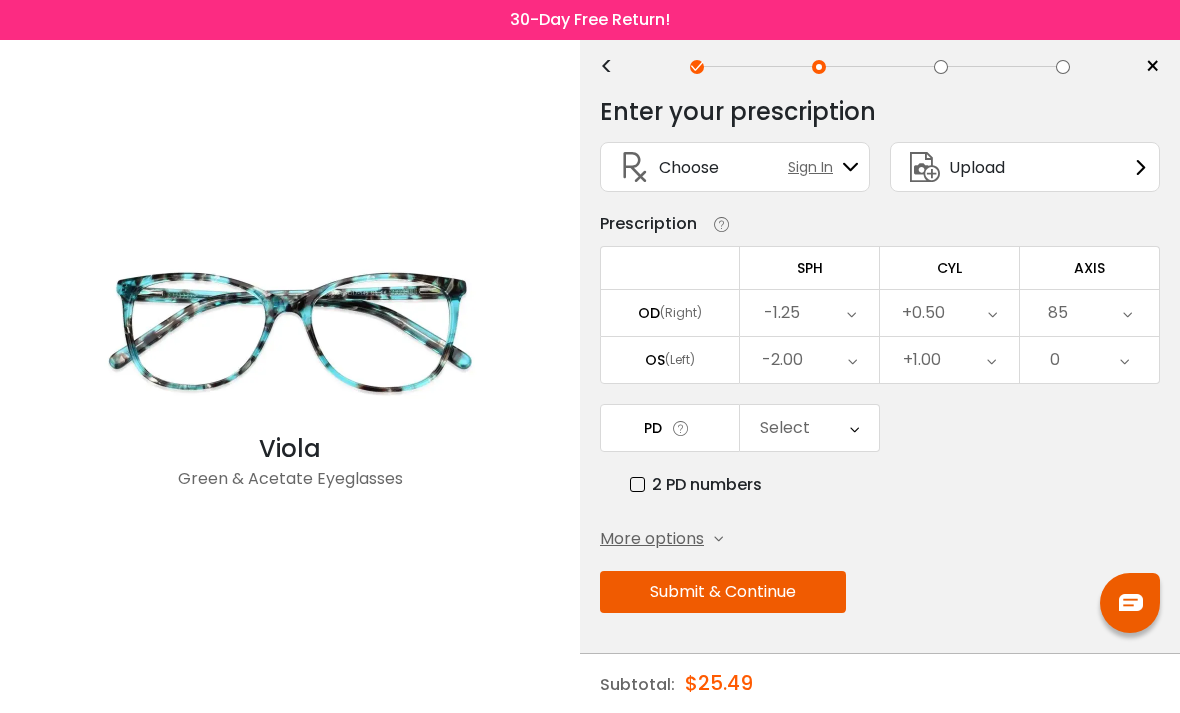 click on "0" at bounding box center [1089, 360] 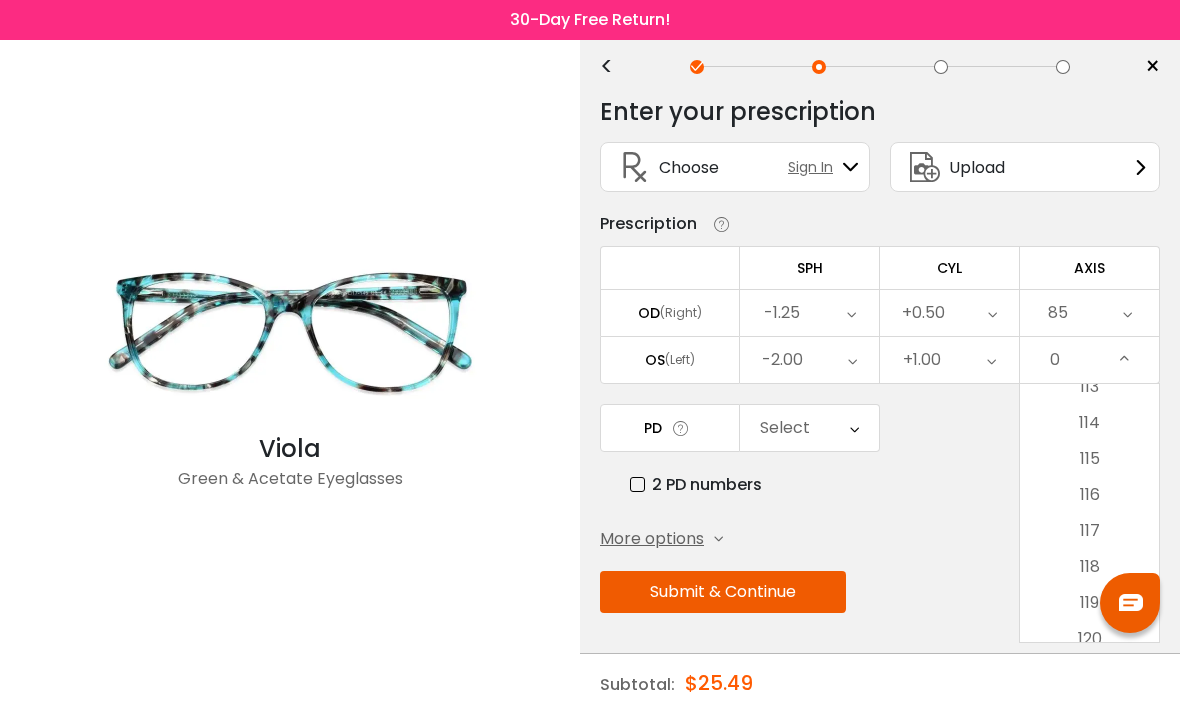 scroll, scrollTop: 4085, scrollLeft: 0, axis: vertical 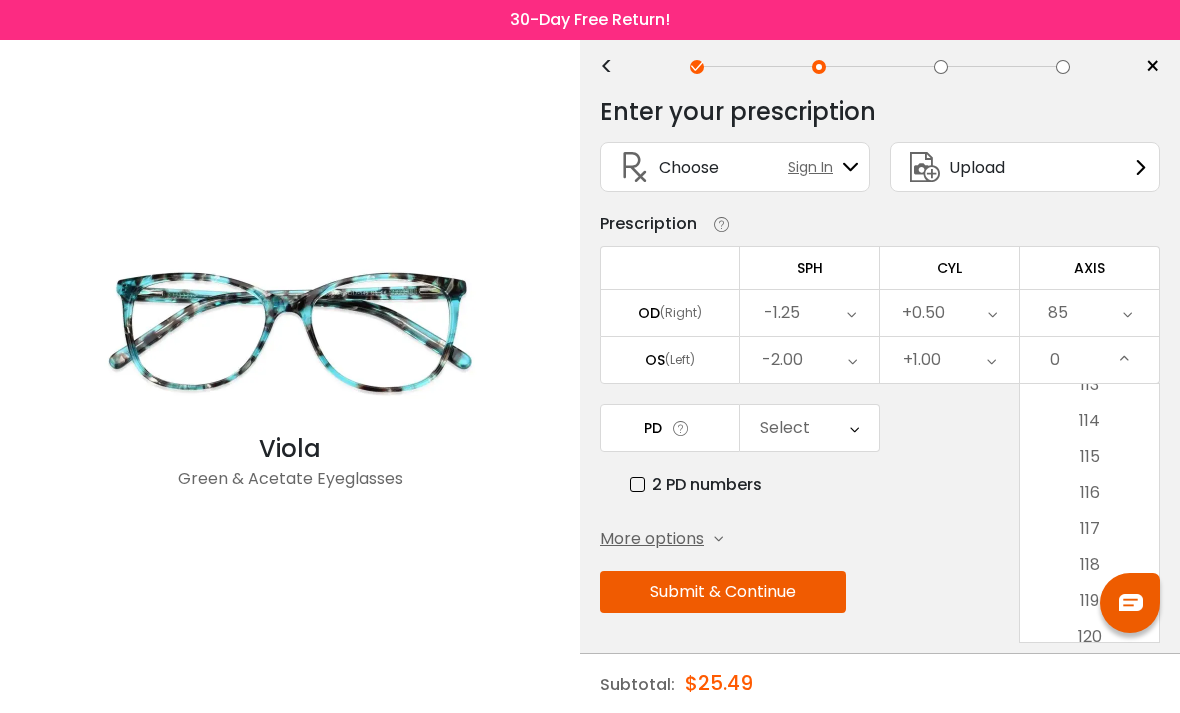 click on "115" at bounding box center (1089, 457) 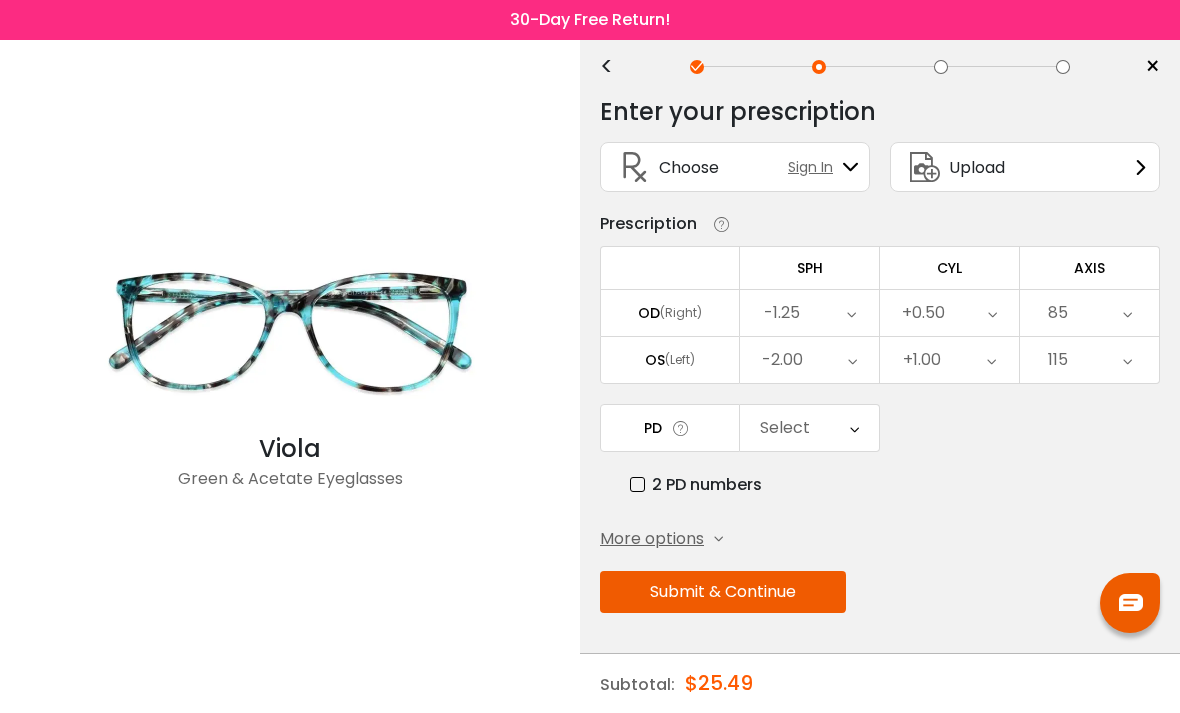 click on "PD
Select
Cancel
PD
Save
46
47
48
49
50
51
52
53
54
55
56
57
58
59
60
61
62
63
64
65
66
67
68
69
70
71 72 73" at bounding box center (880, 450) 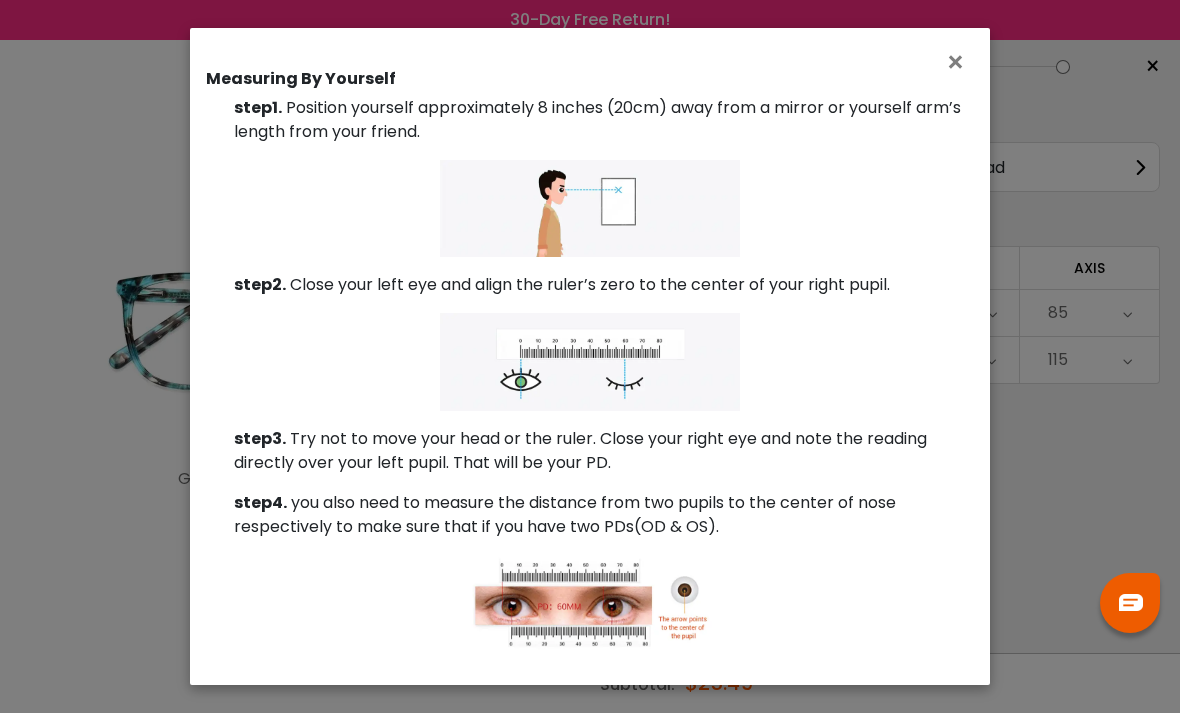 scroll, scrollTop: 177, scrollLeft: 0, axis: vertical 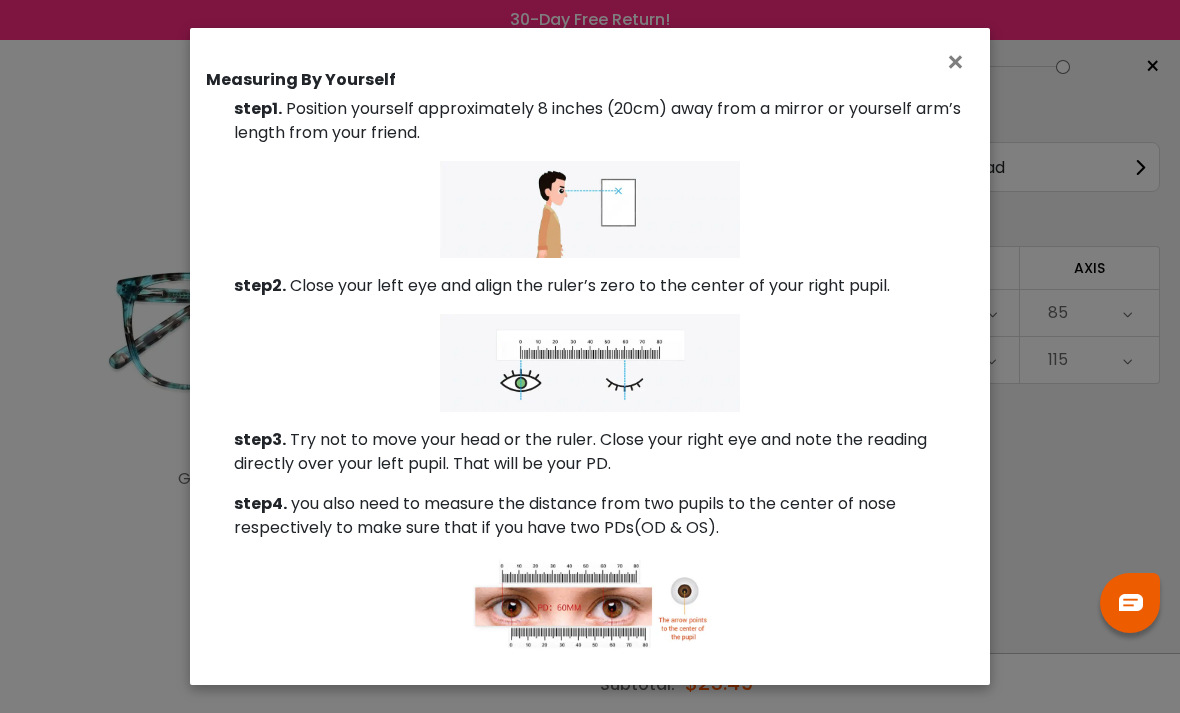 click on "×
How to read/measure PD
PD (Pupillary Distance)
PD is the distance between your two pupils in millimeters.
It is very important for accurately fitting your lenses to achieve visual acuity.
If there is no PD on your prescription, checking with your eye doctor is recommended.
Measuring By Yourself
step1.
Position yourself approximately 8 inches (20cm) away from a mirror or yourself arm’s length from your friend.
step2.
Close your left eye and align the ruler’s zero to the center of your right pupil.
step3.
Try not to move your head or the ruler. Close your right eye and note the reading directly over your left pupil. That will be your PD.
step4.
you also need to measure the distance from two pupils to the center of nose respectively to make sure that if you have two PDs(OD & OS)." at bounding box center [590, 356] 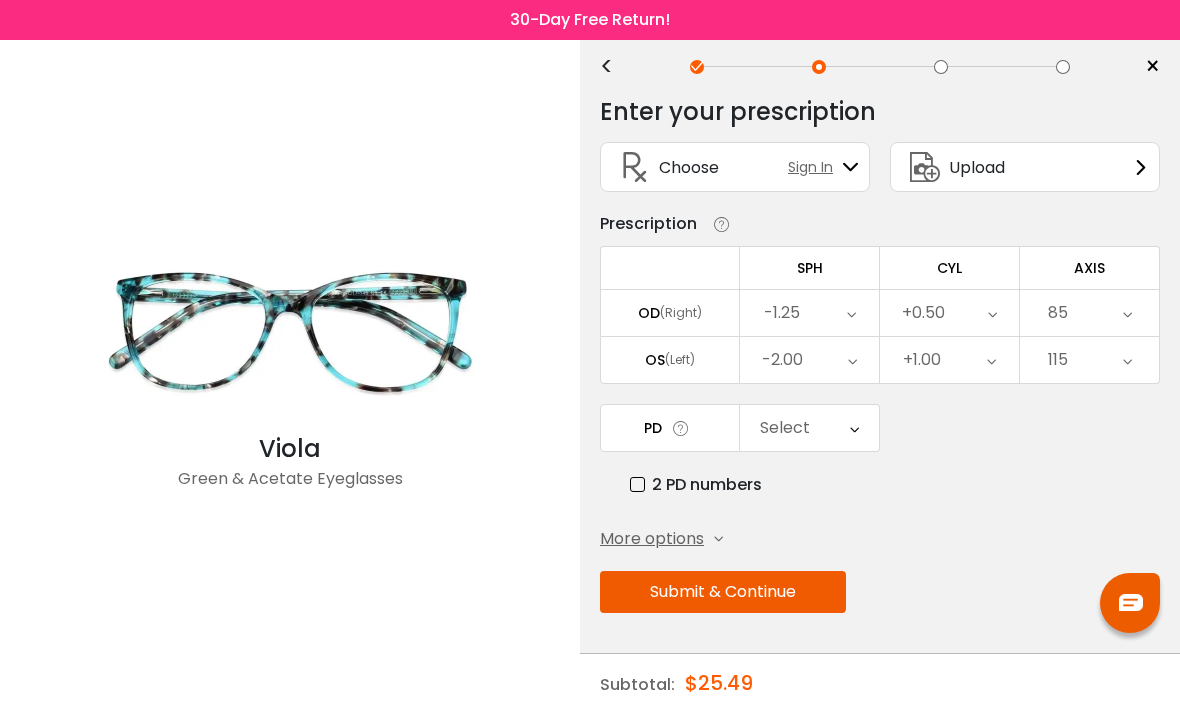 click on "Select" at bounding box center [809, 428] 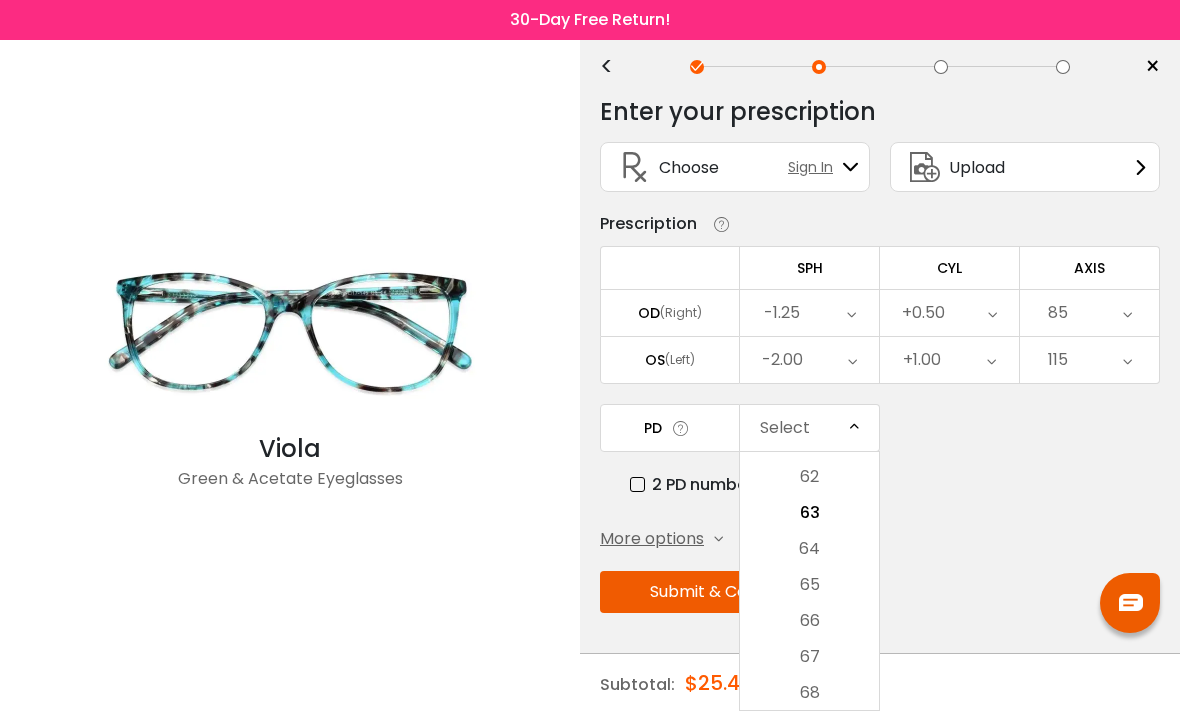 scroll, scrollTop: 570, scrollLeft: 0, axis: vertical 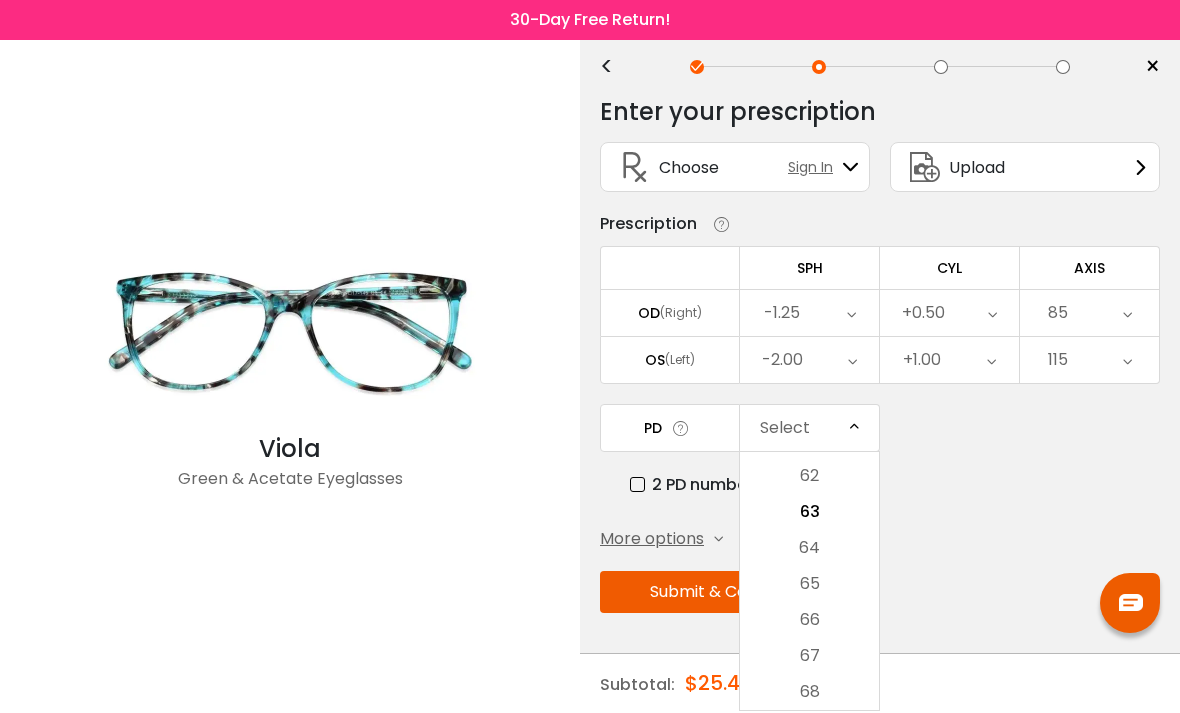 click on "65" at bounding box center (809, 584) 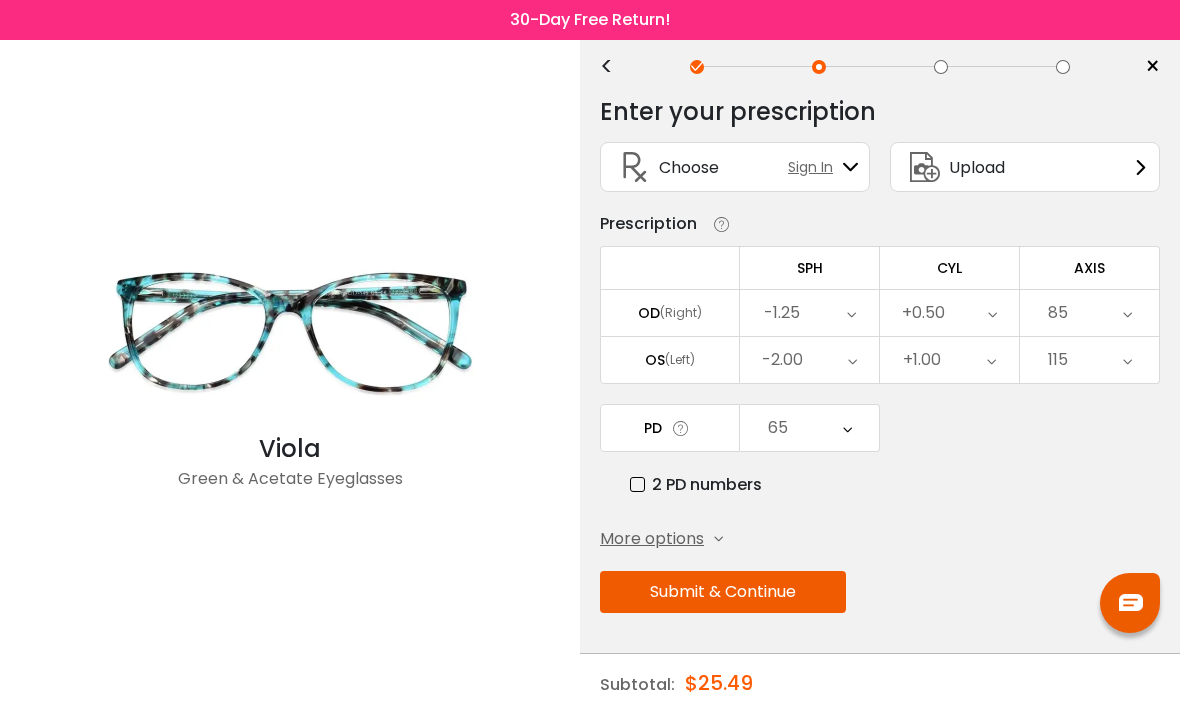 click on "Submit & Continue" at bounding box center [723, 592] 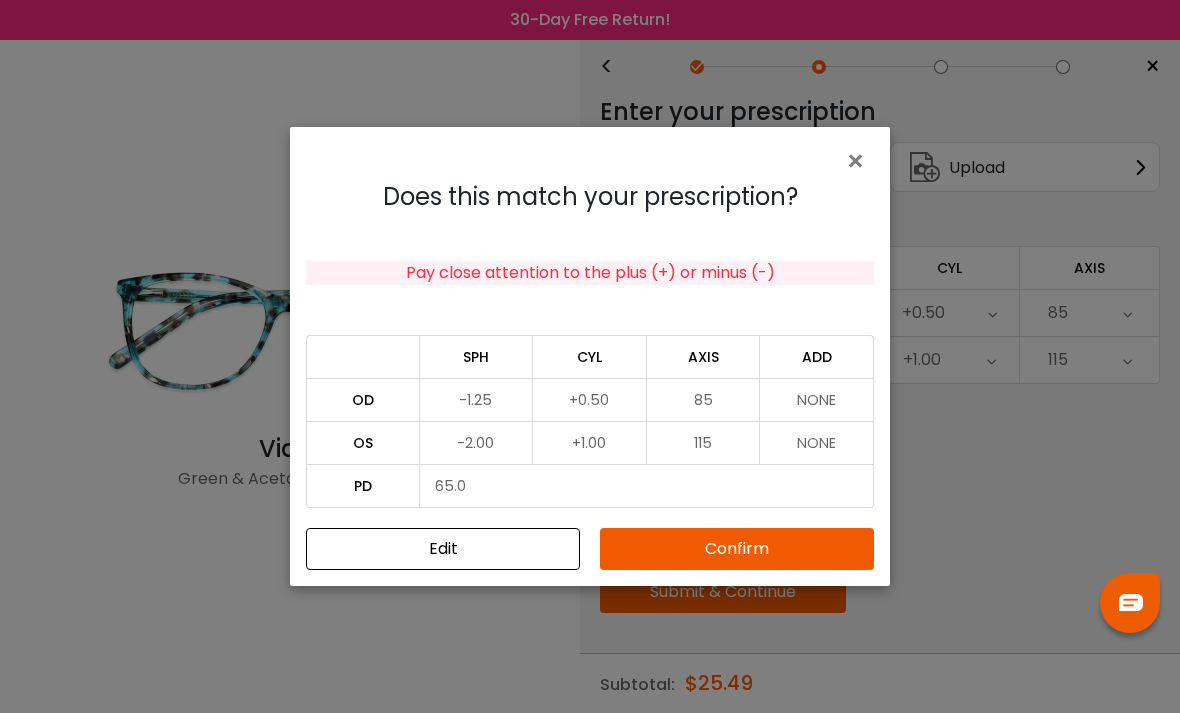 click on "Confirm" at bounding box center (737, 549) 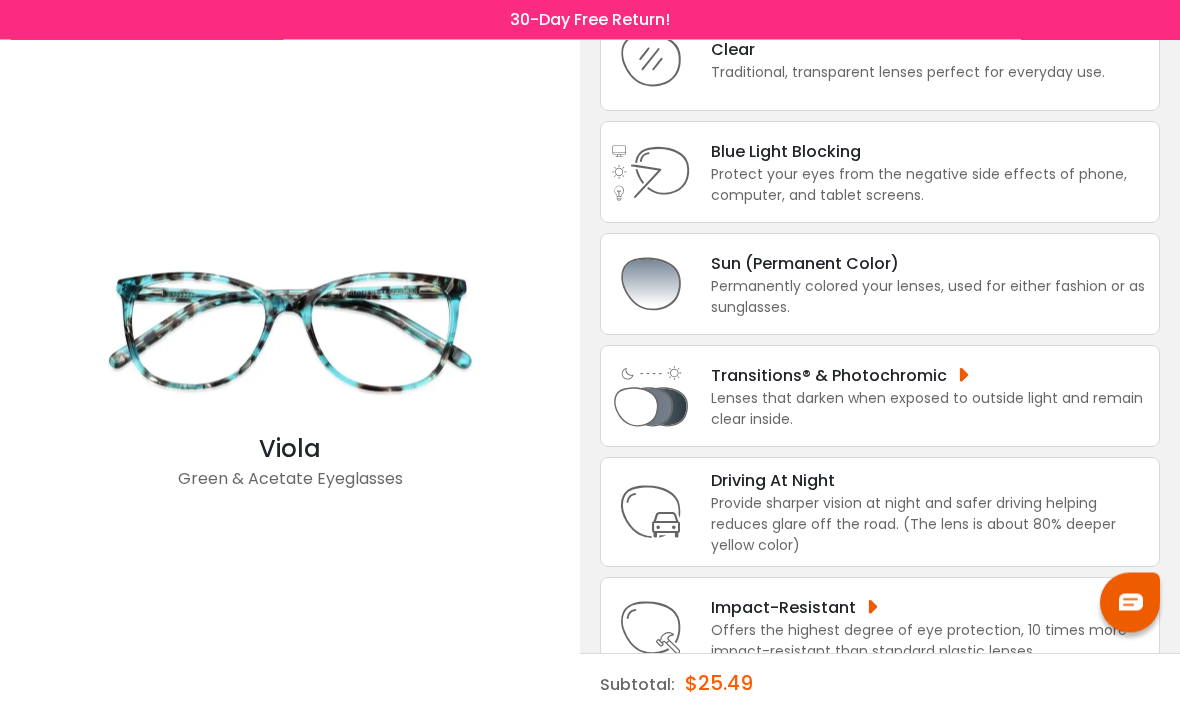 scroll, scrollTop: 180, scrollLeft: 0, axis: vertical 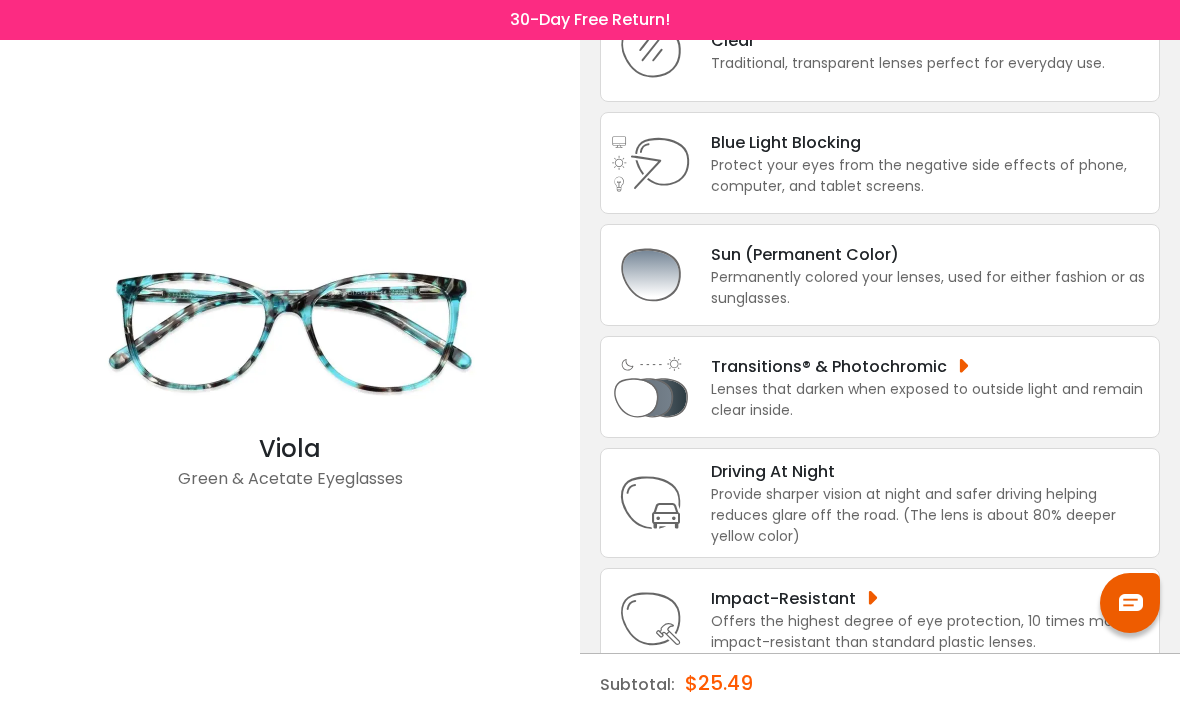 click on "Lenses that darken when exposed to outside light and remain clear inside." at bounding box center [930, 400] 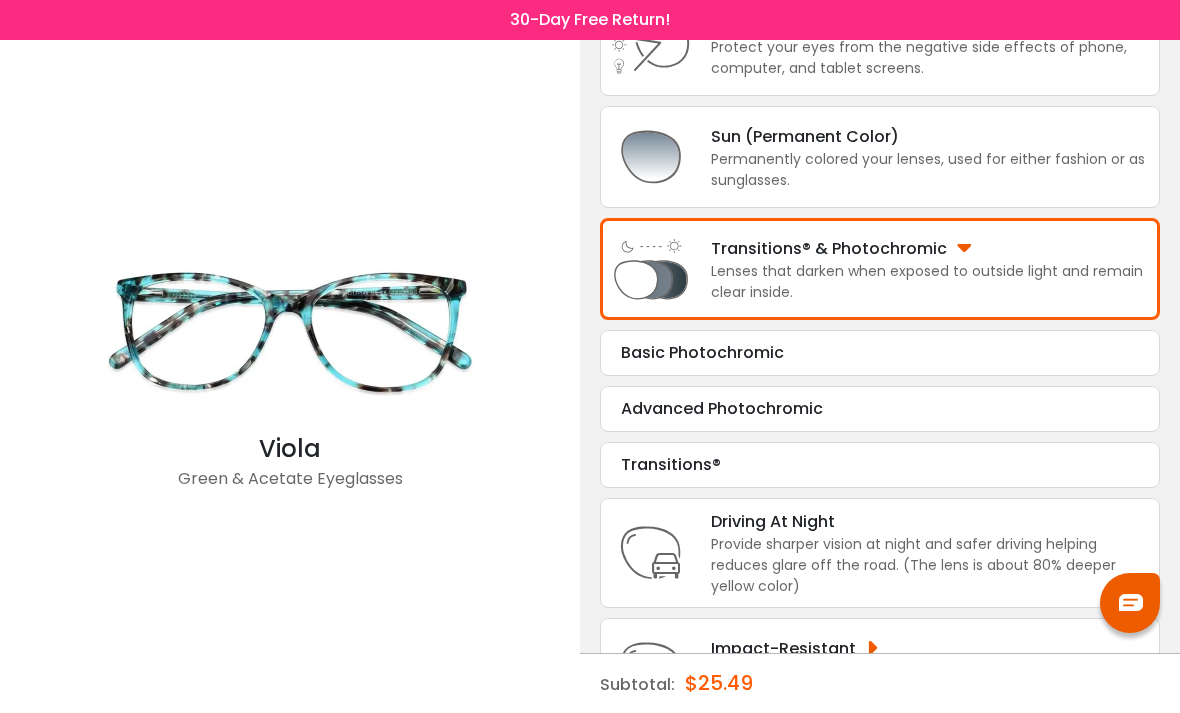 scroll, scrollTop: 348, scrollLeft: 0, axis: vertical 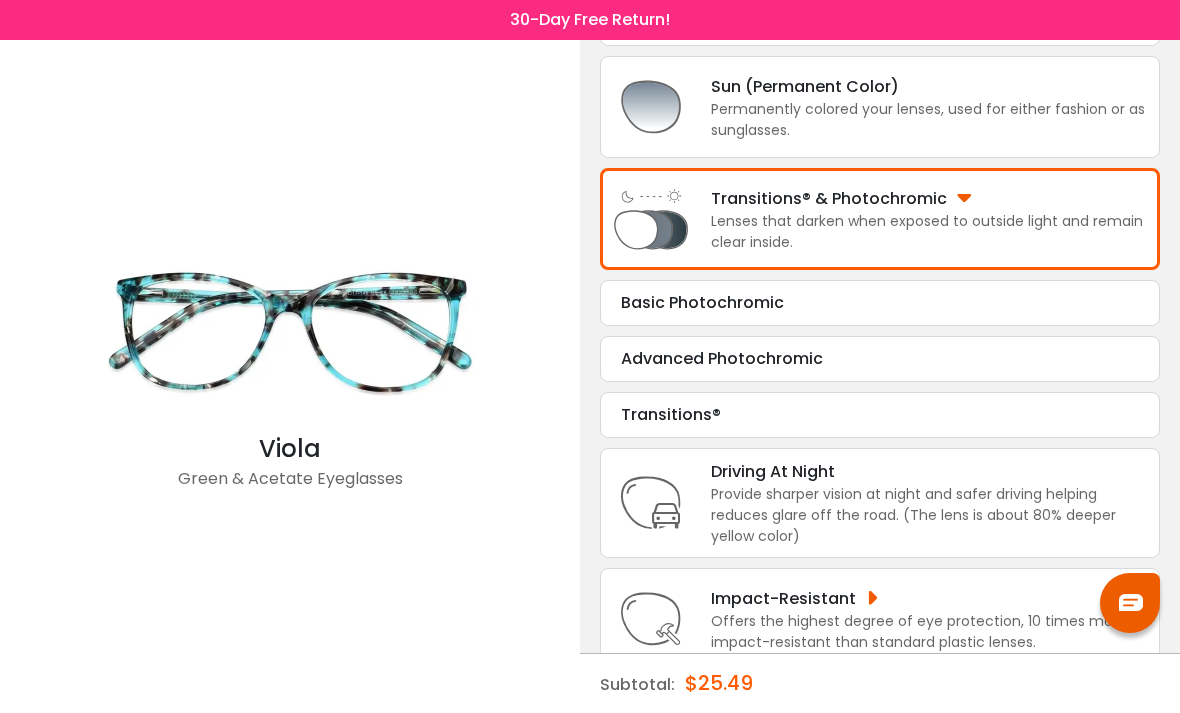 click on "Transitions®" at bounding box center (880, 415) 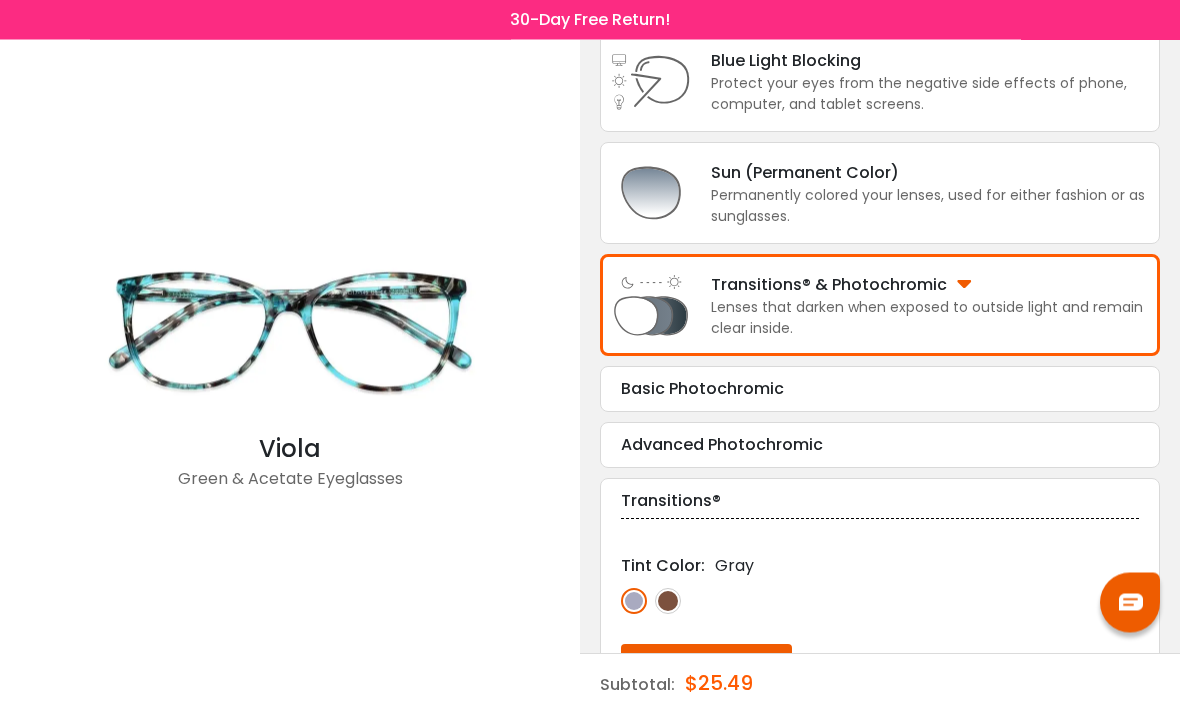 scroll, scrollTop: 262, scrollLeft: 0, axis: vertical 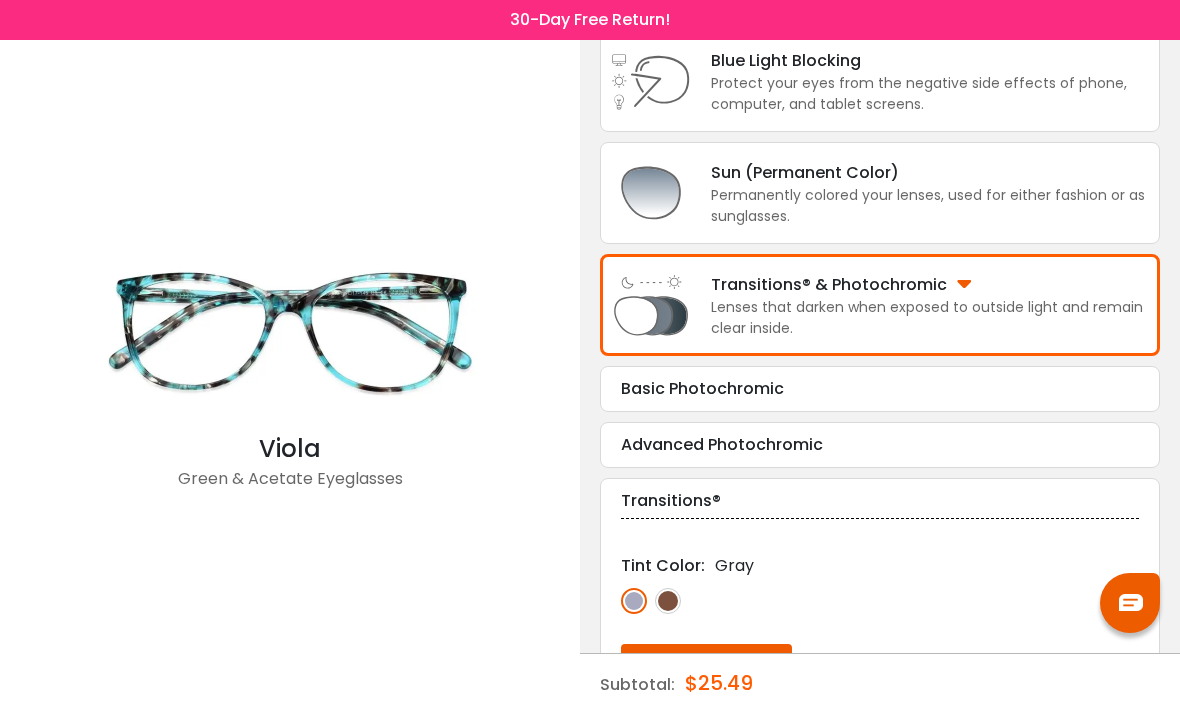 click on "Advanced Photochromic
Tint Color:
Gray
Choose & Continue" at bounding box center [880, 445] 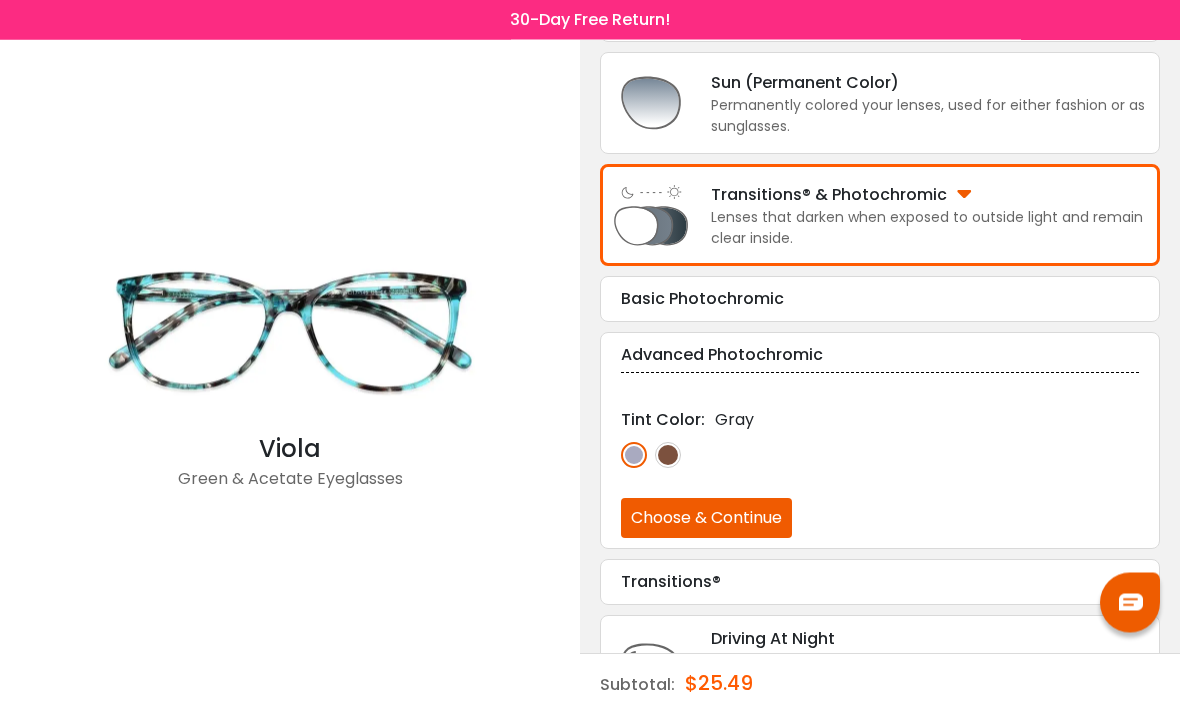 scroll, scrollTop: 342, scrollLeft: 0, axis: vertical 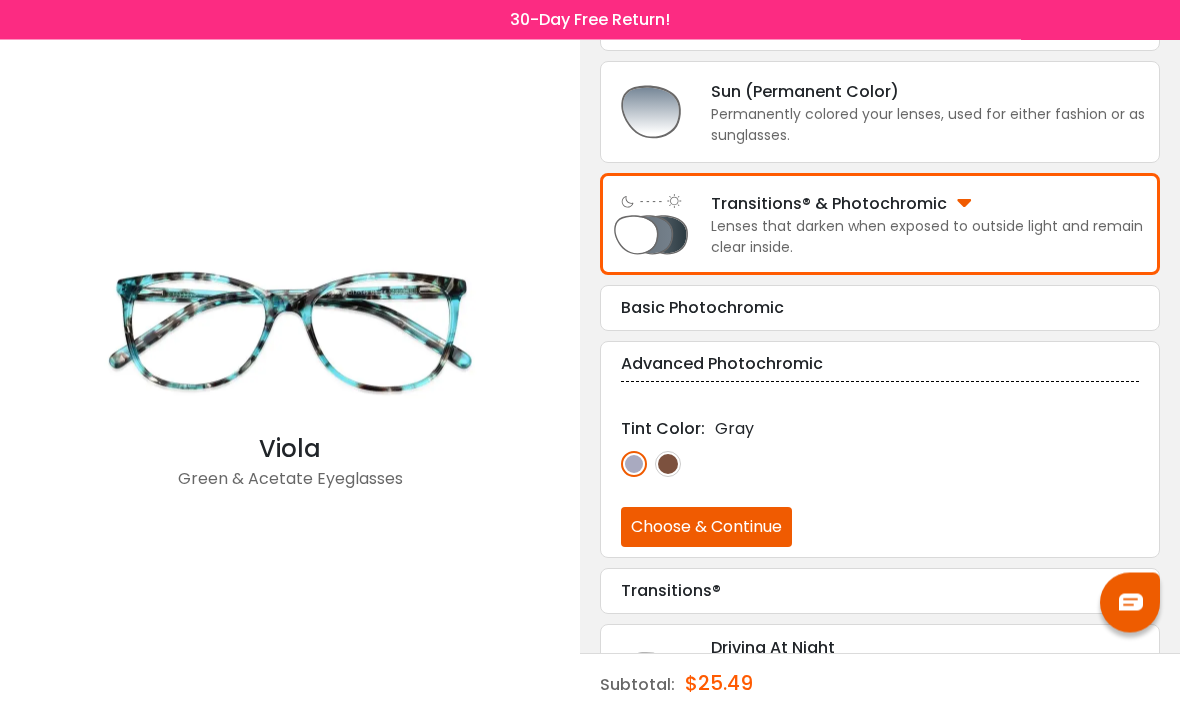 click on "Advanced Photochromic
Tint Color:
Gray
Choose & Continue" at bounding box center [880, 450] 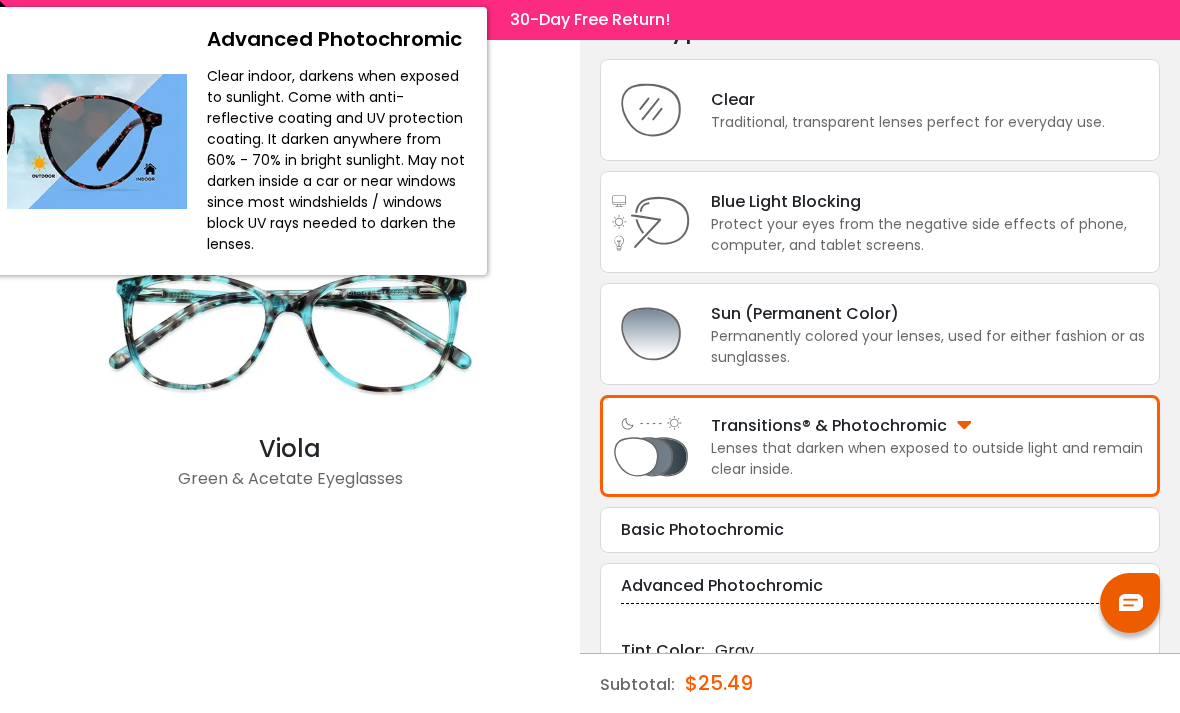 scroll, scrollTop: 122, scrollLeft: 0, axis: vertical 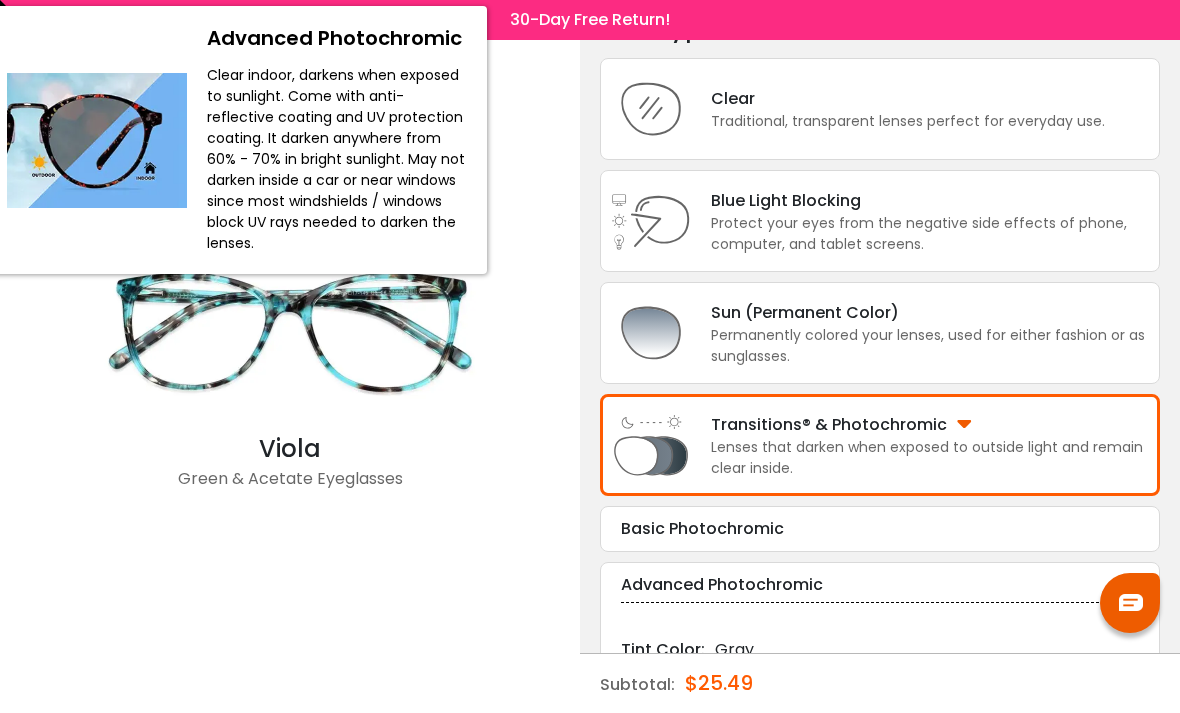 click at bounding box center (0, 0) 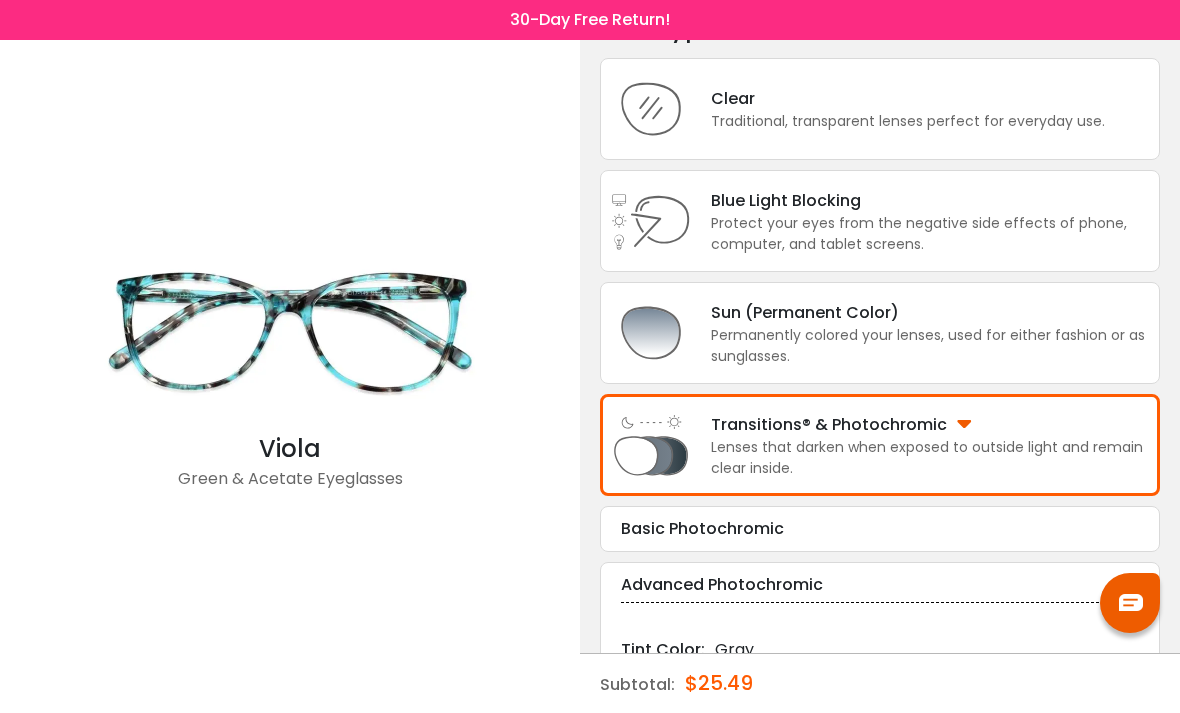 click on "Lenses that darken when exposed to outside light and remain clear inside." at bounding box center [930, 458] 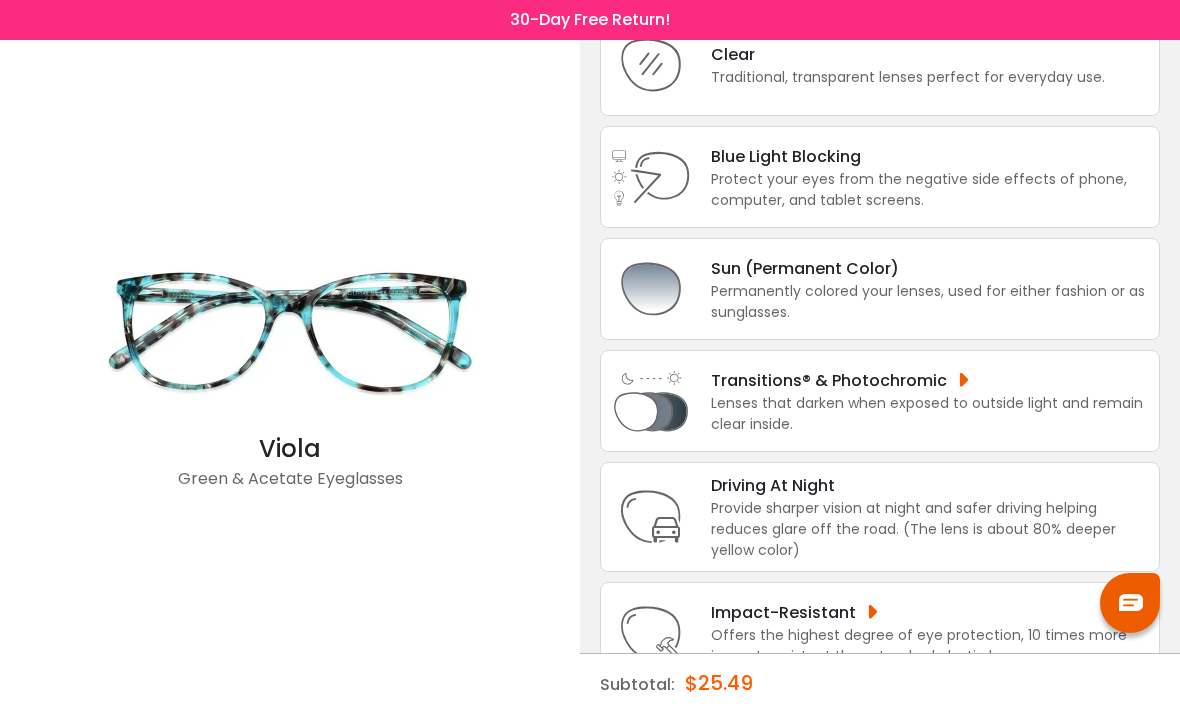 scroll, scrollTop: 180, scrollLeft: 0, axis: vertical 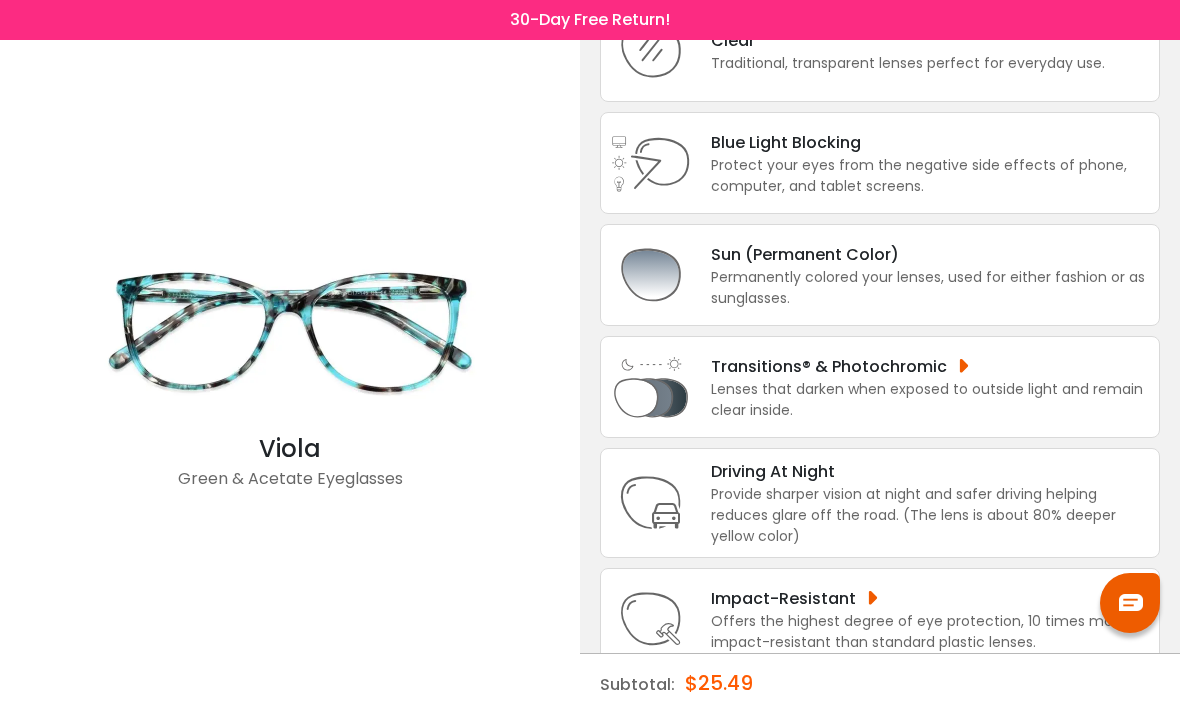 click on "Transitions® & Photochromic" at bounding box center [930, 366] 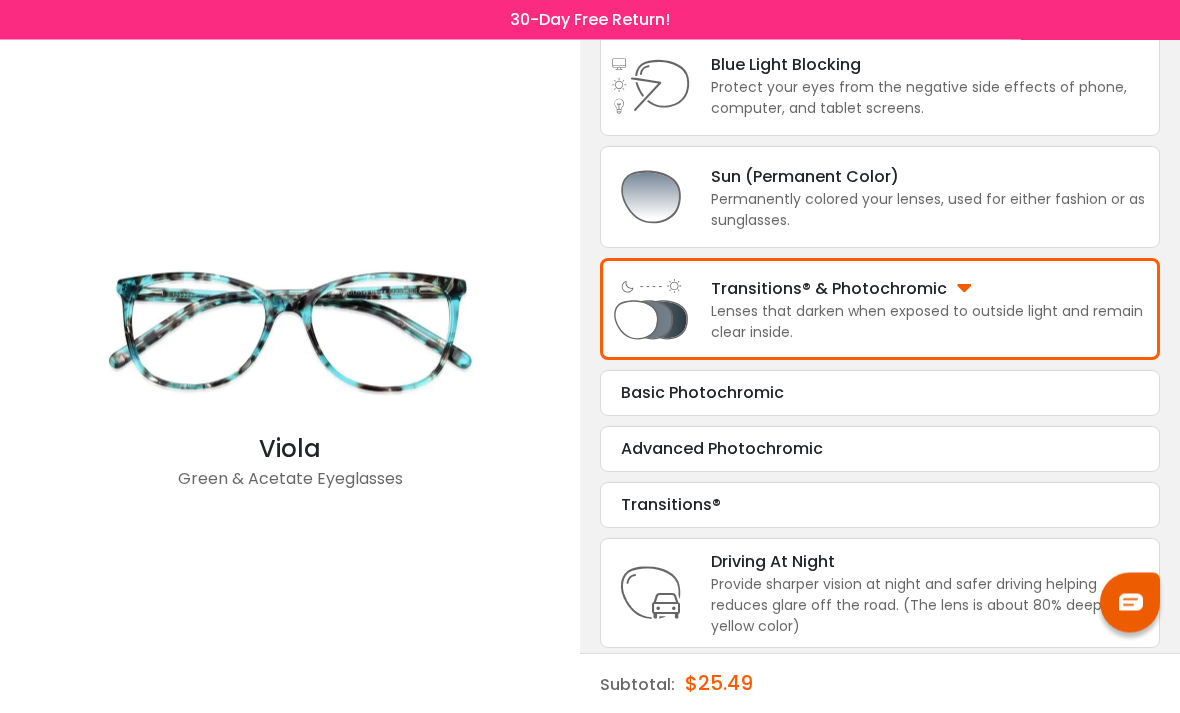 scroll, scrollTop: 348, scrollLeft: 0, axis: vertical 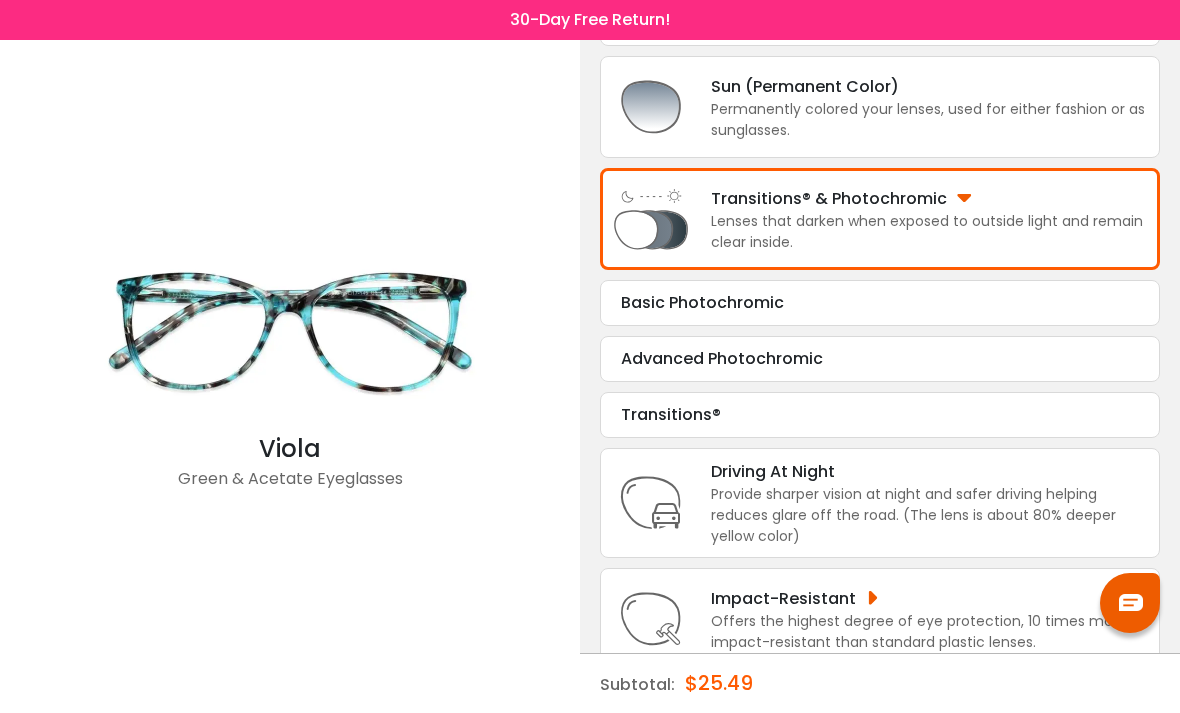 click on "Transitions®" at bounding box center (880, 415) 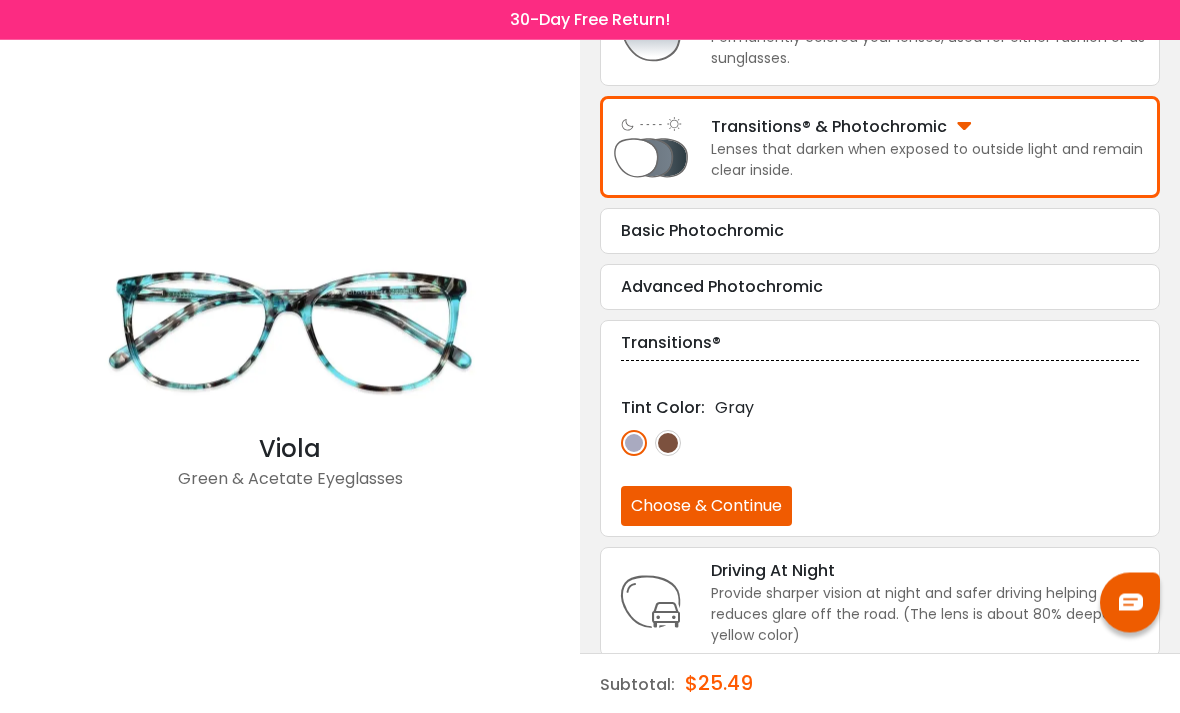scroll, scrollTop: 420, scrollLeft: 0, axis: vertical 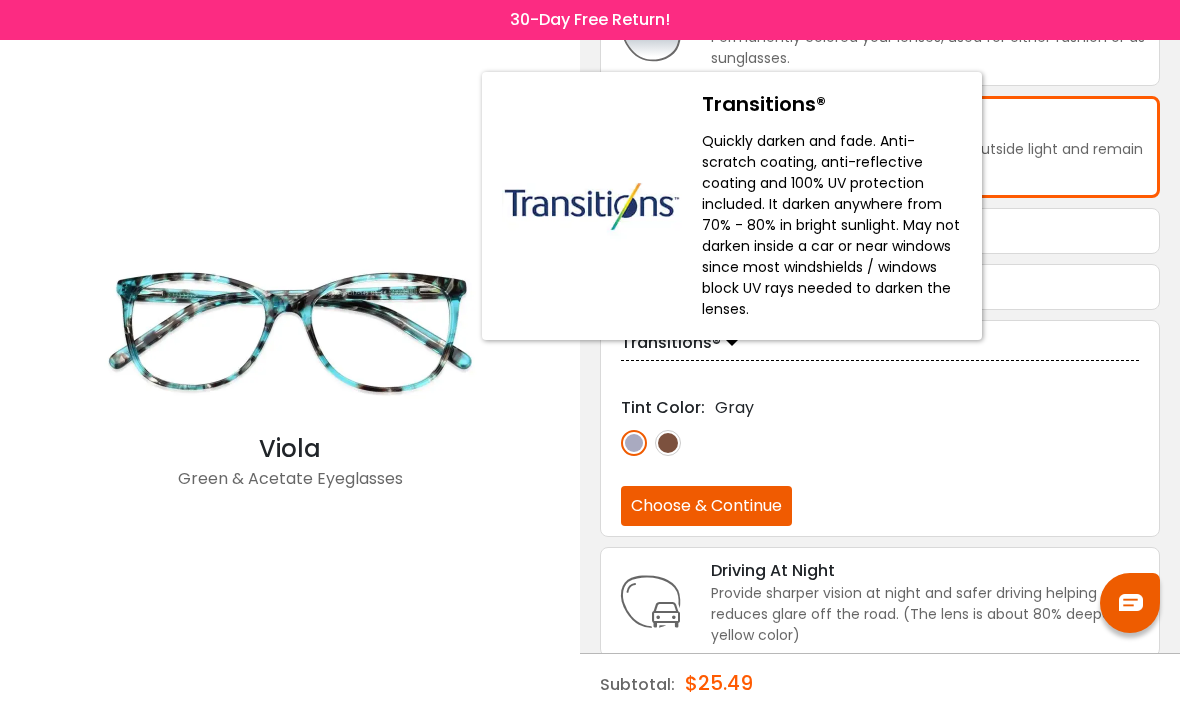 click on "Viola
Green & Acetate Eyeglasses" at bounding box center [290, 376] 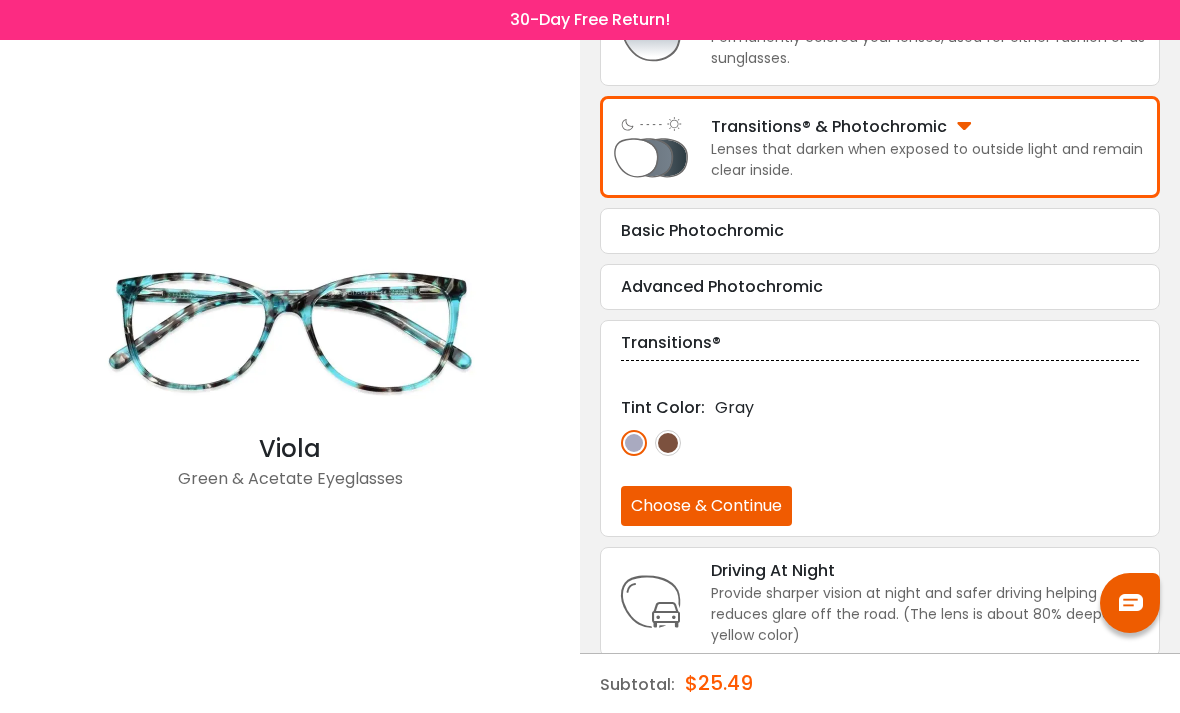 click on "Advanced Photochromic" at bounding box center (880, 287) 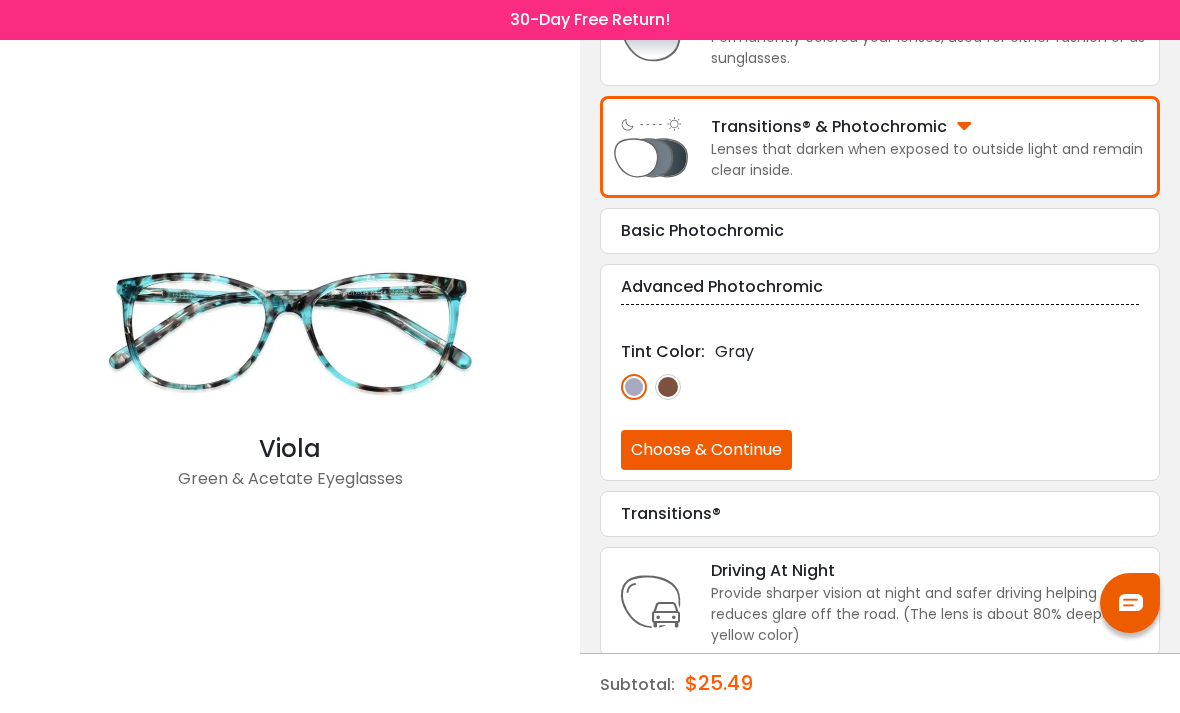 click on "Viola
Green & Acetate Eyeglasses" at bounding box center (290, 376) 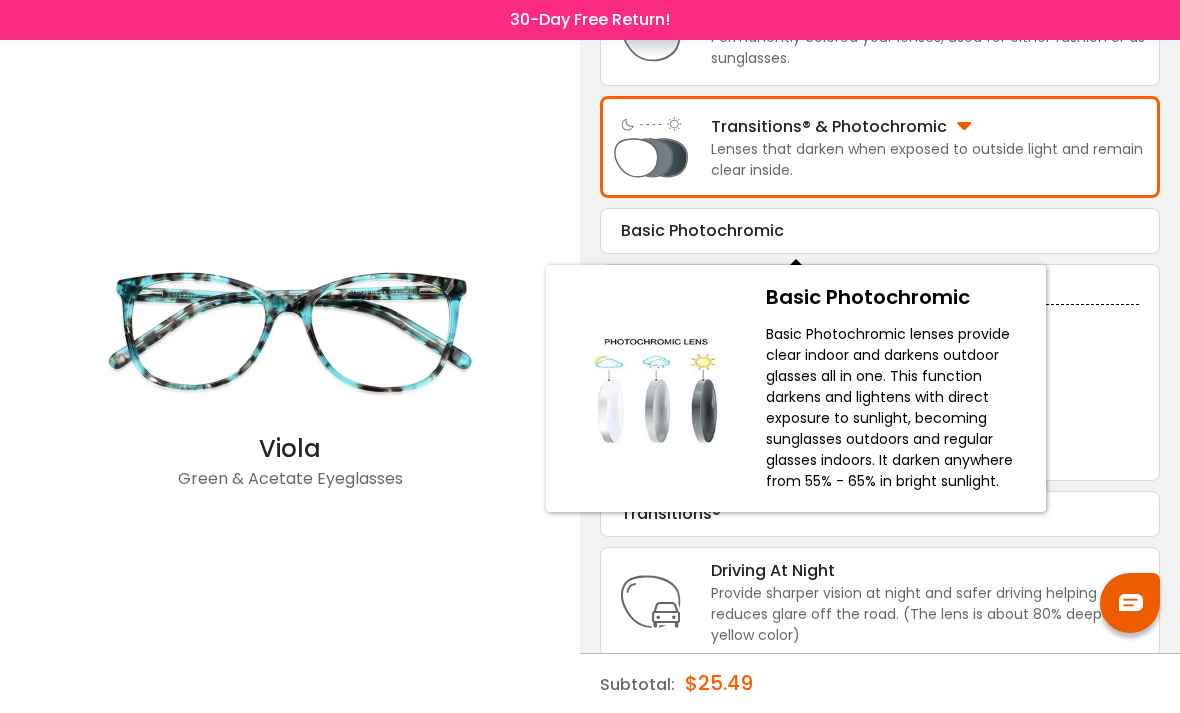 click at bounding box center (0, 0) 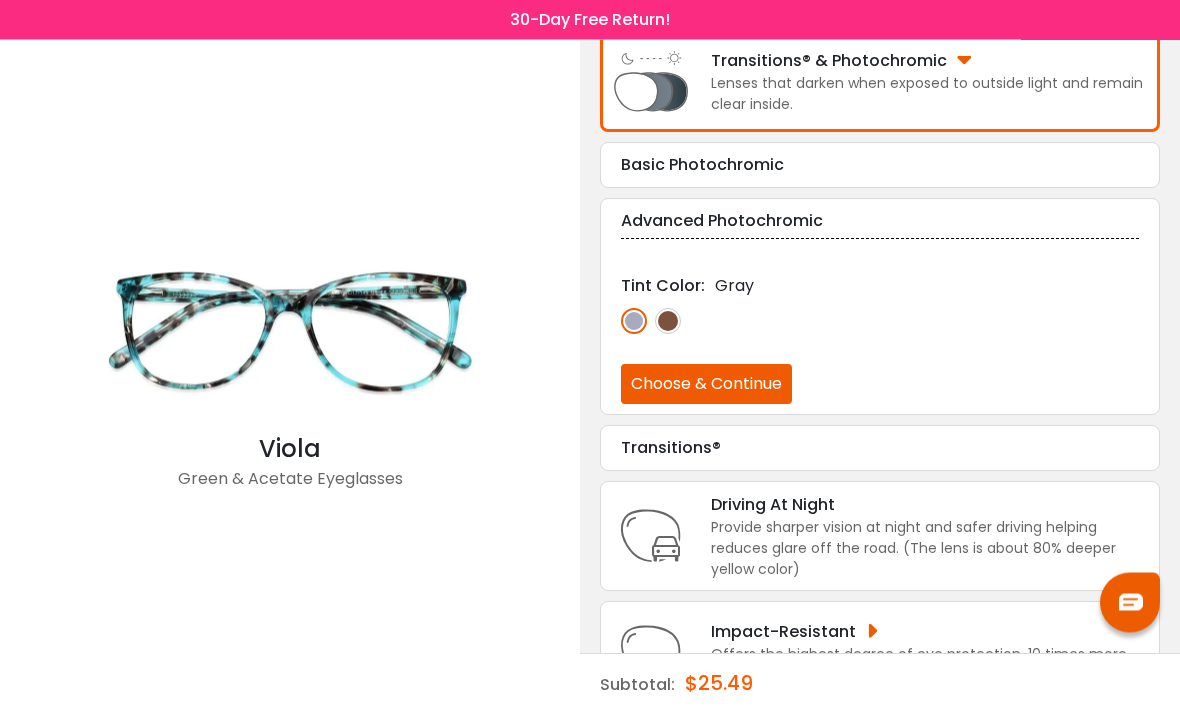 scroll, scrollTop: 486, scrollLeft: 0, axis: vertical 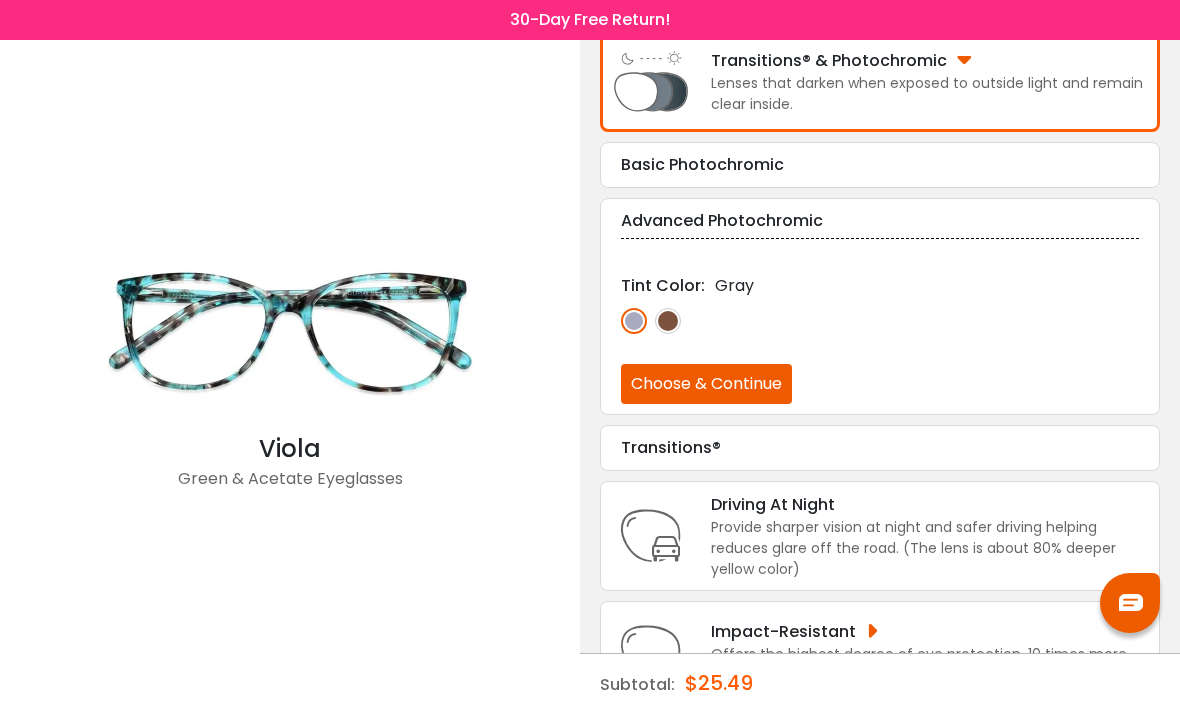 click on "Transitions®" at bounding box center [880, 448] 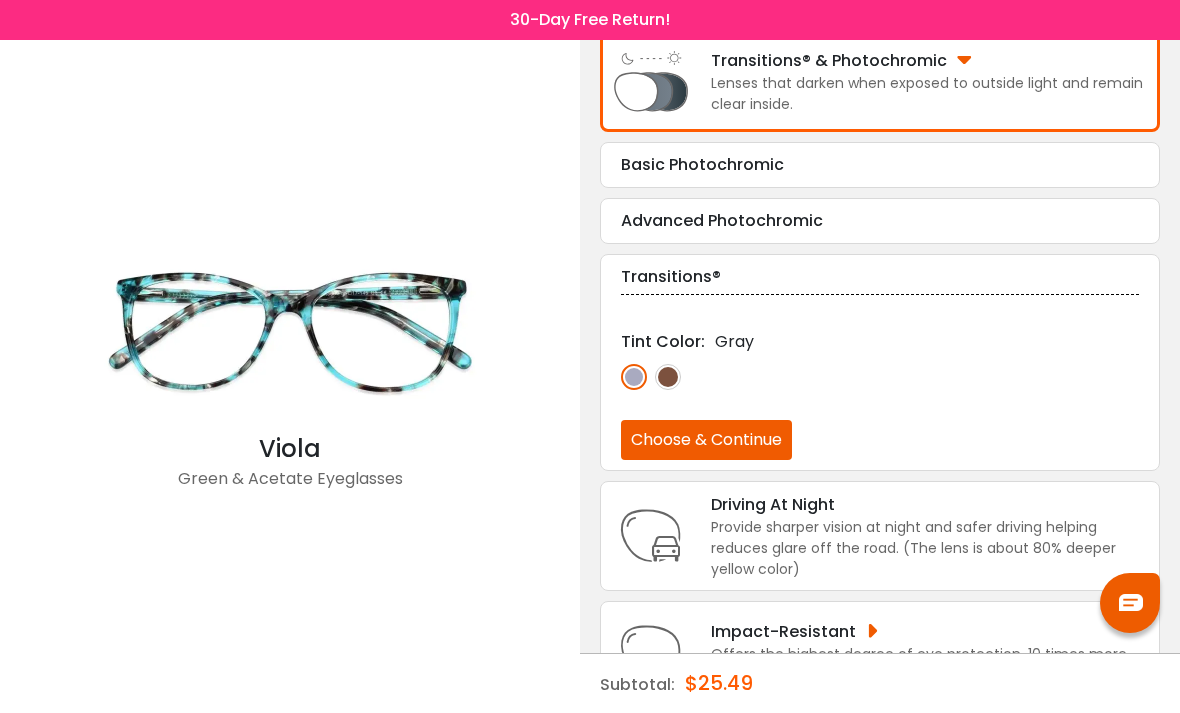 click on "Choose & Continue" at bounding box center [706, 440] 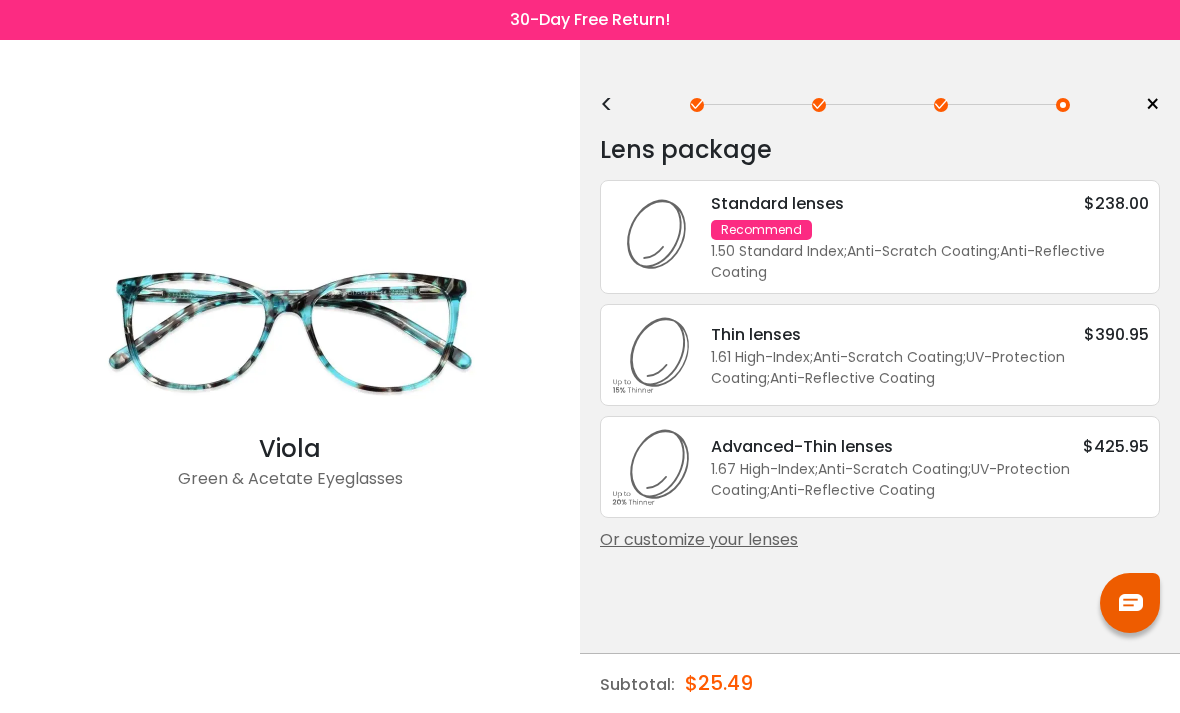 scroll, scrollTop: 0, scrollLeft: 0, axis: both 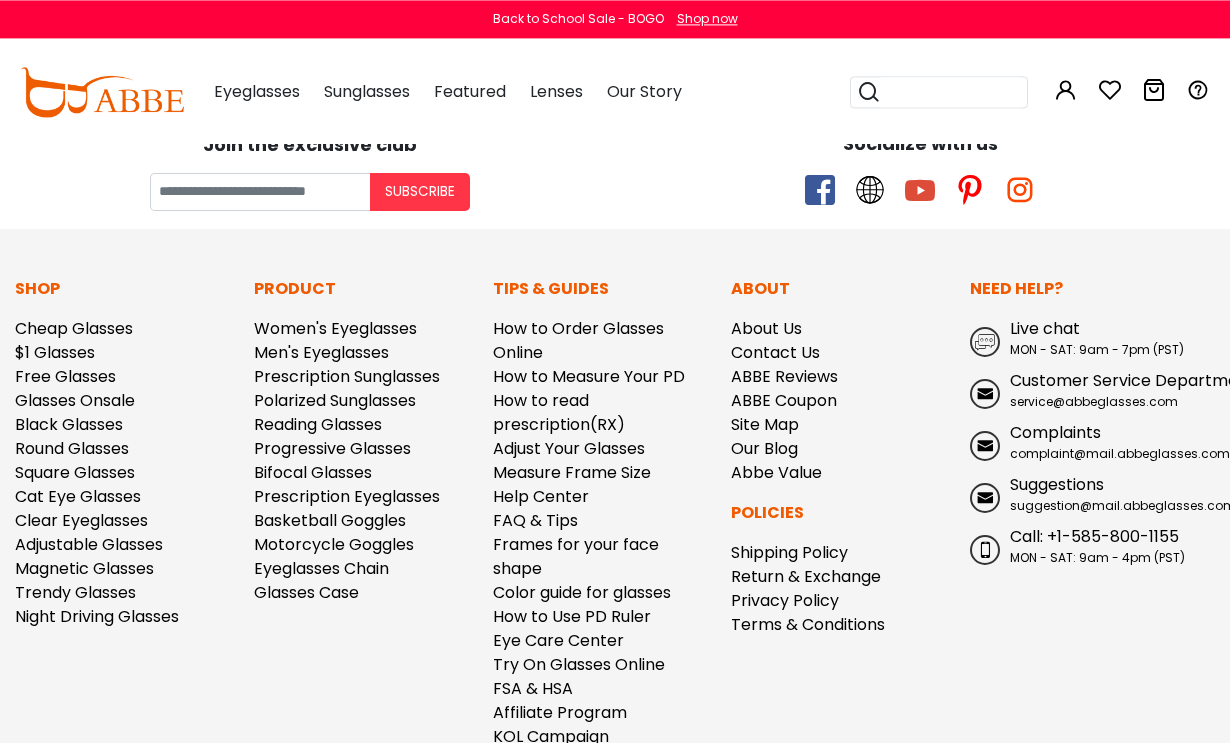 click on "ABBE Coupon" at bounding box center [784, 400] 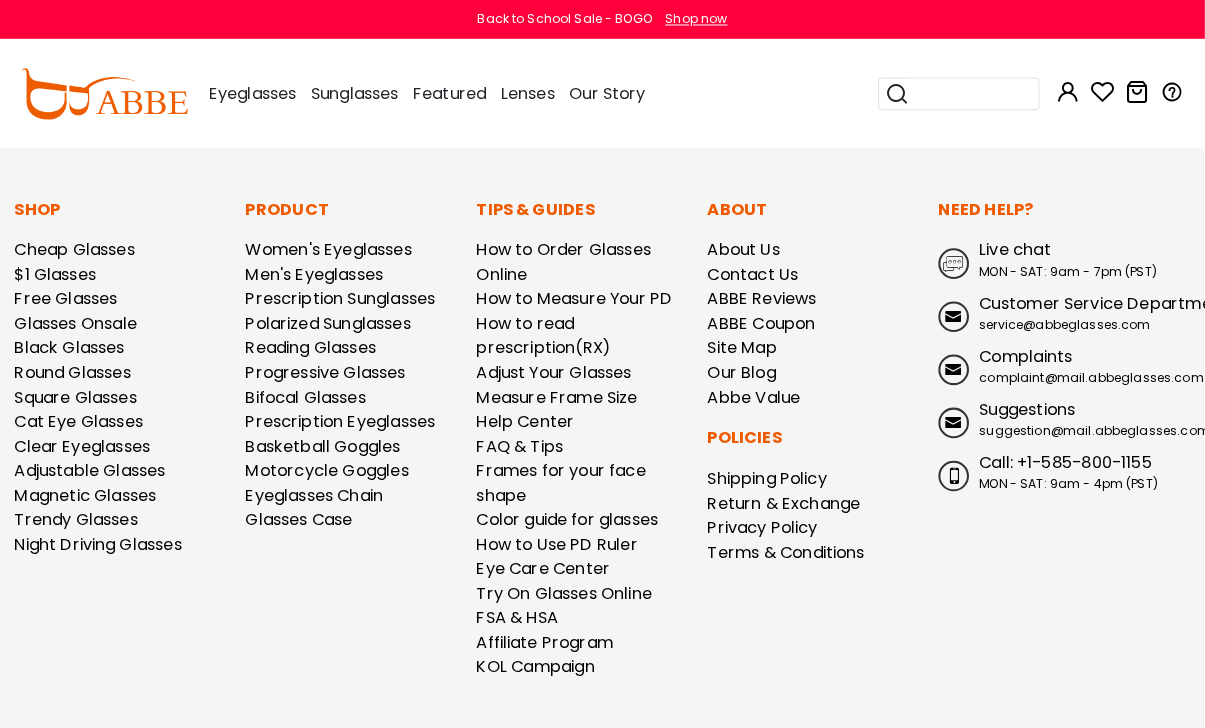 scroll, scrollTop: 1153, scrollLeft: 0, axis: vertical 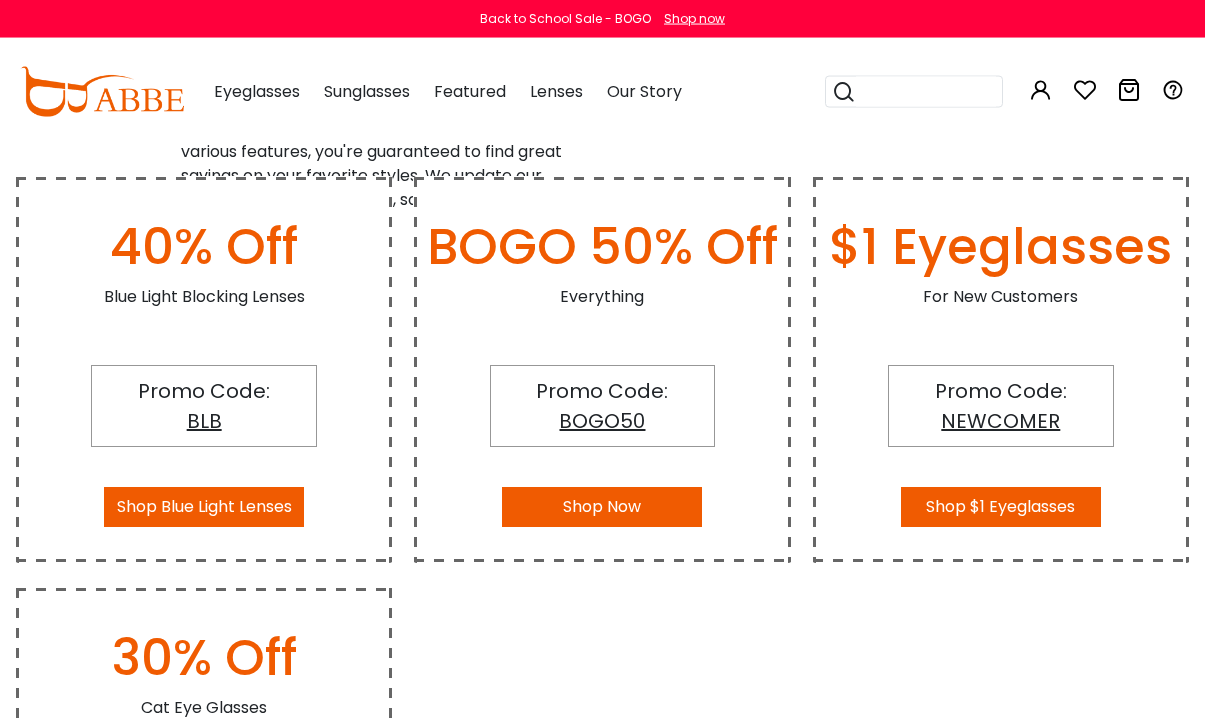 click on "$1 Eyeglasses" at bounding box center [1001, 247] 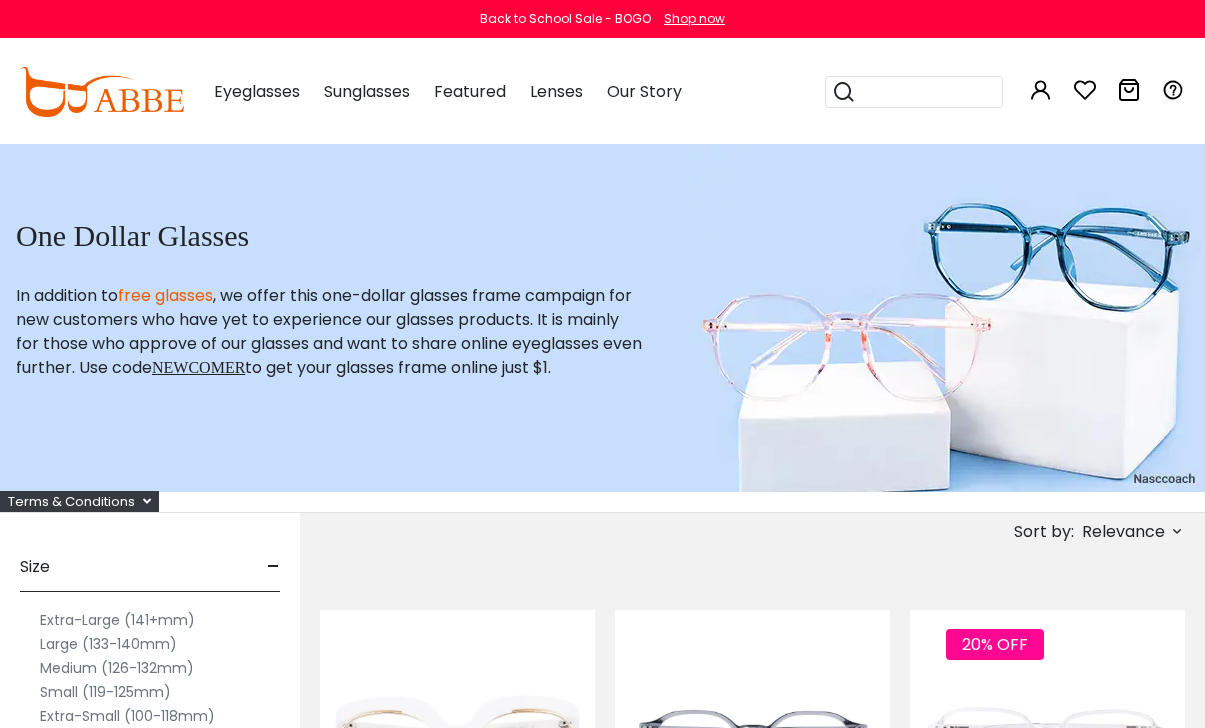 scroll, scrollTop: 0, scrollLeft: 0, axis: both 